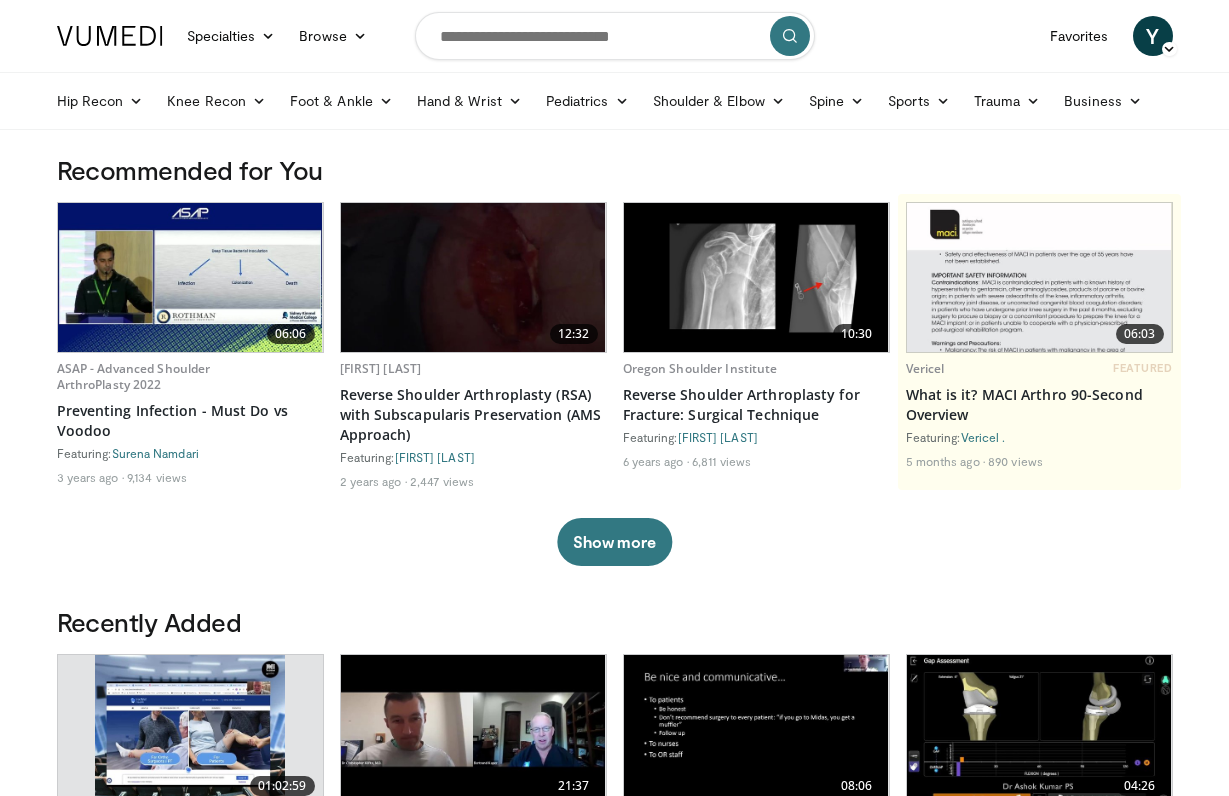 scroll, scrollTop: 0, scrollLeft: 0, axis: both 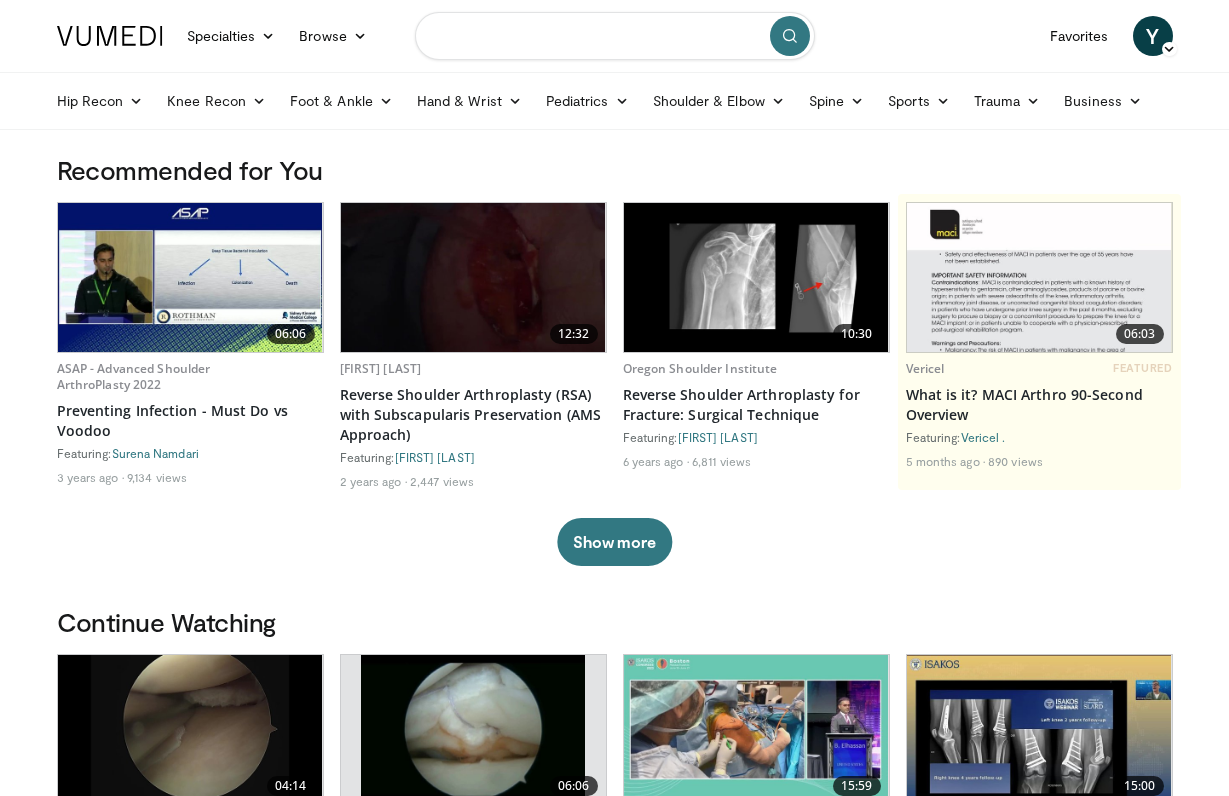 click at bounding box center (615, 36) 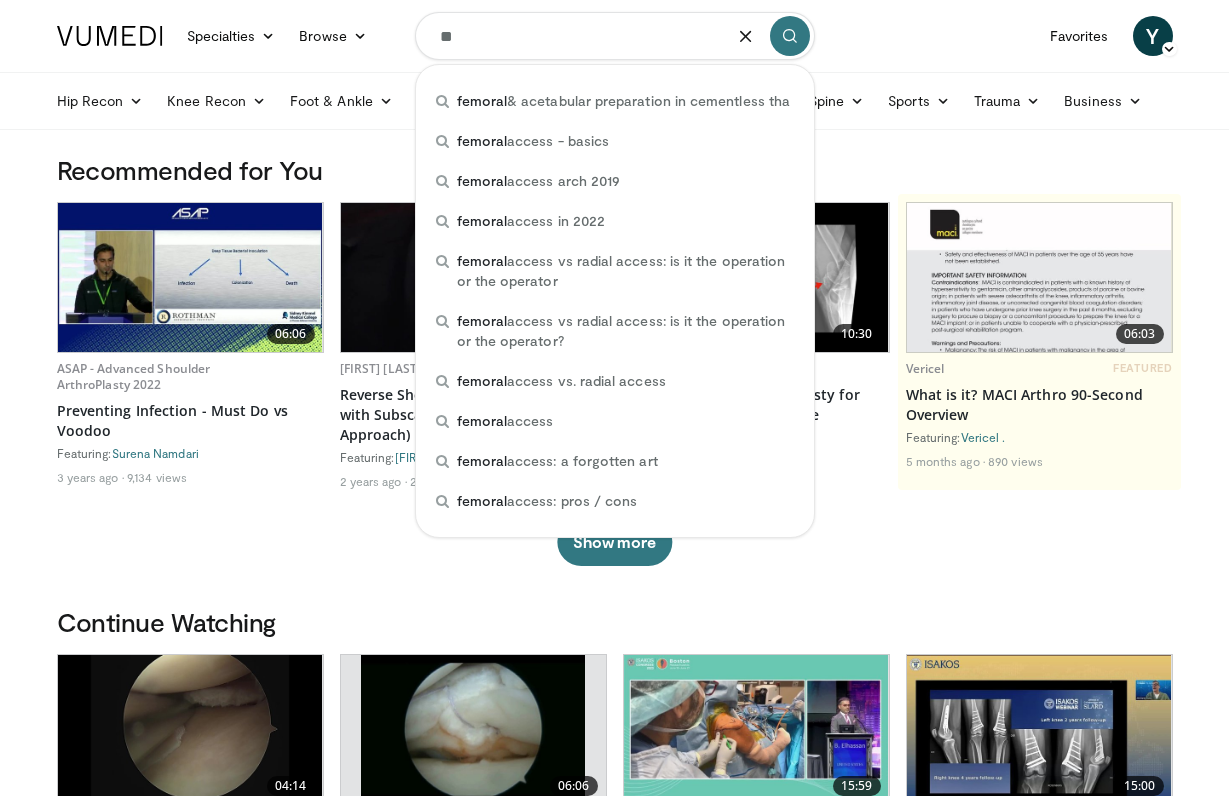 type on "*" 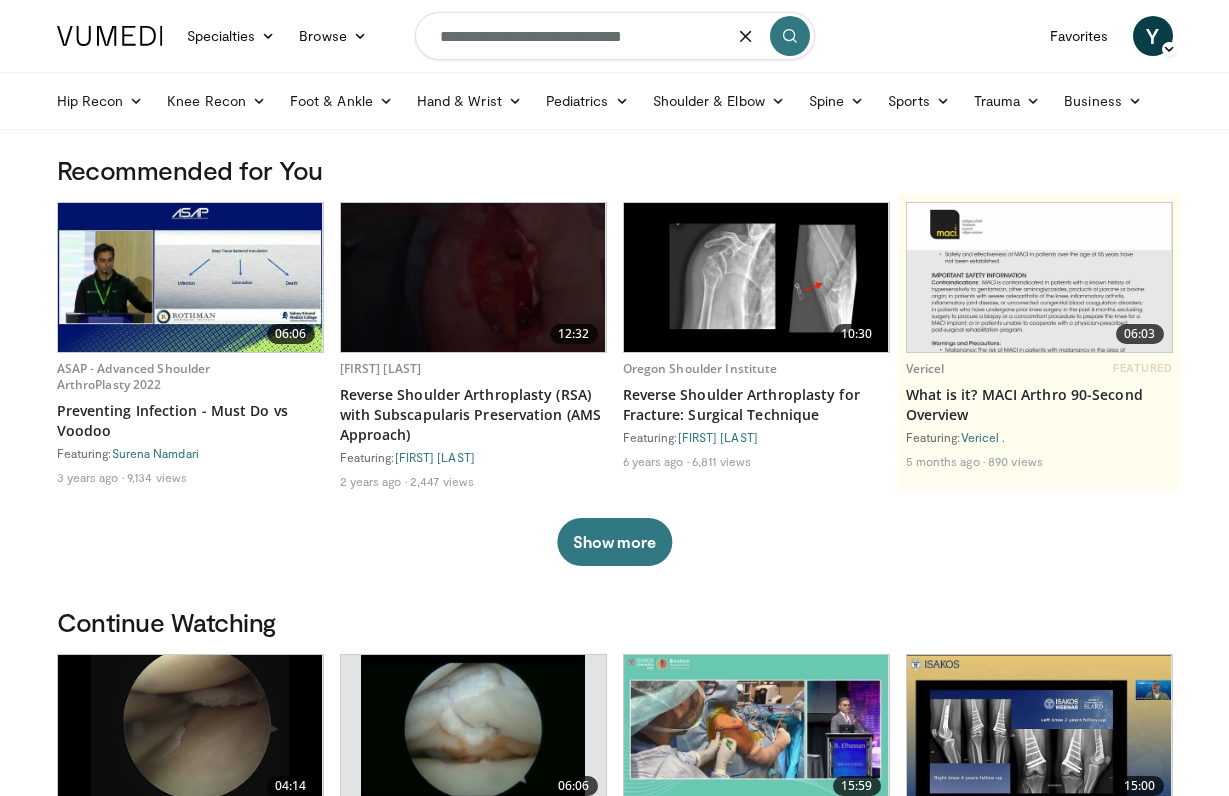 type on "**********" 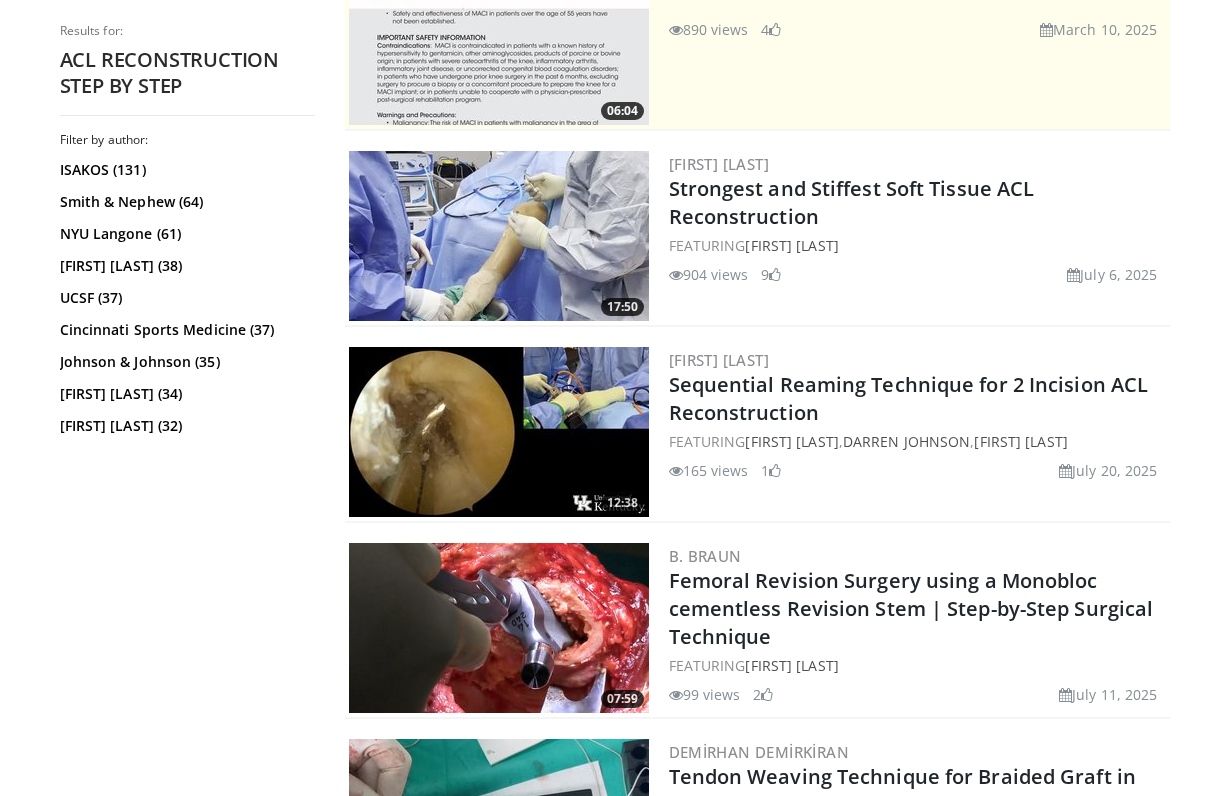 scroll, scrollTop: 468, scrollLeft: 0, axis: vertical 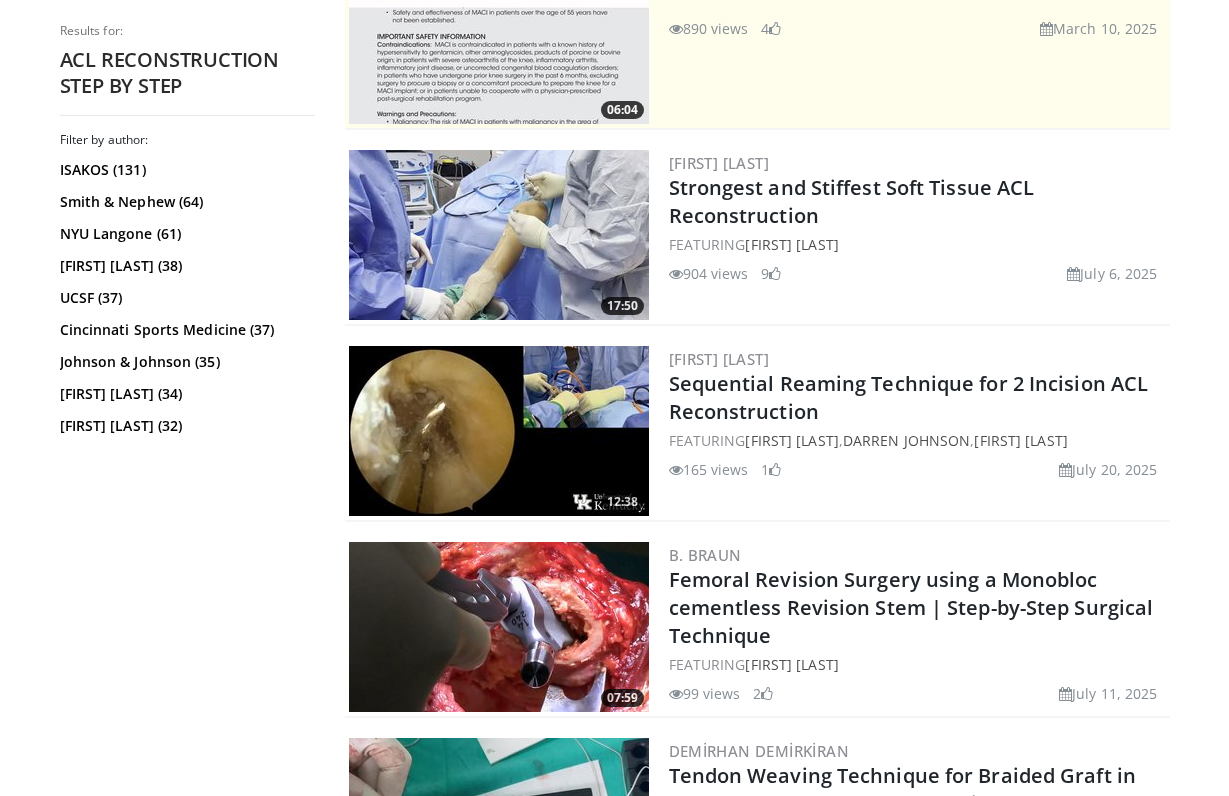 click at bounding box center (499, 235) 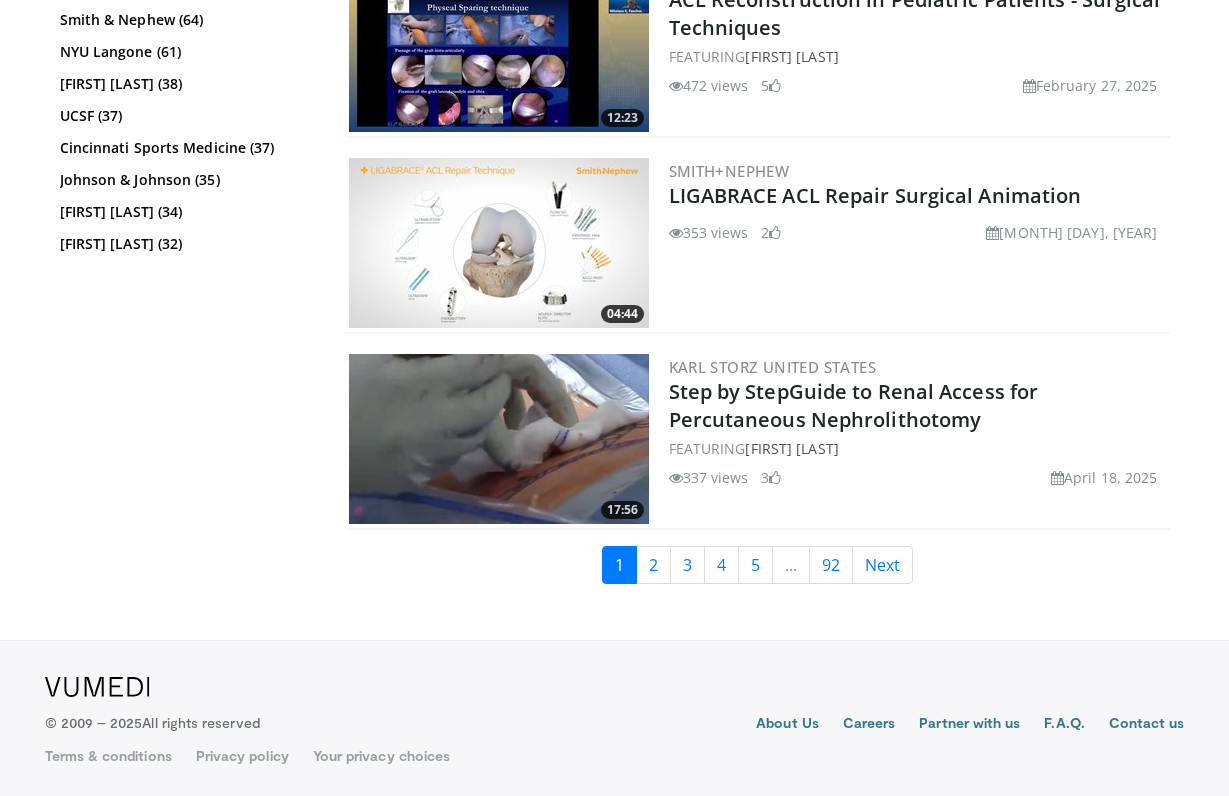 scroll, scrollTop: 4971, scrollLeft: 0, axis: vertical 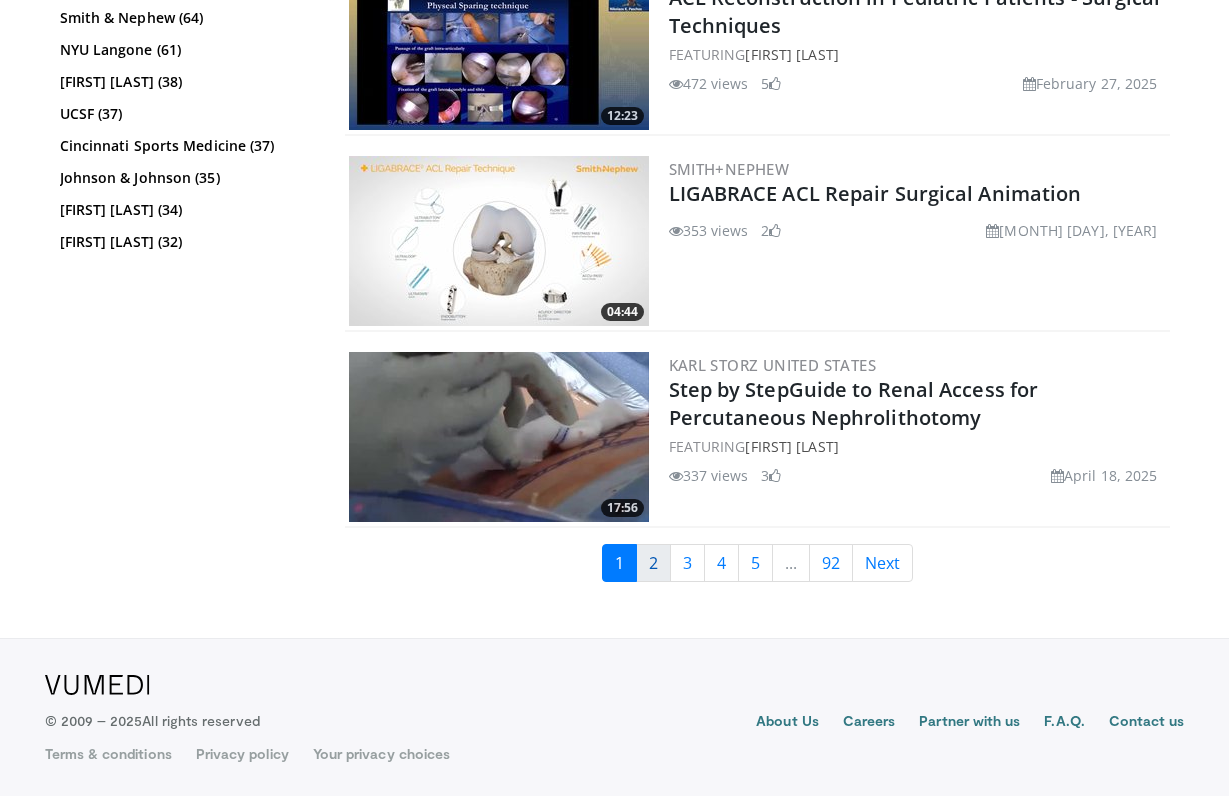 click on "2" at bounding box center [653, 563] 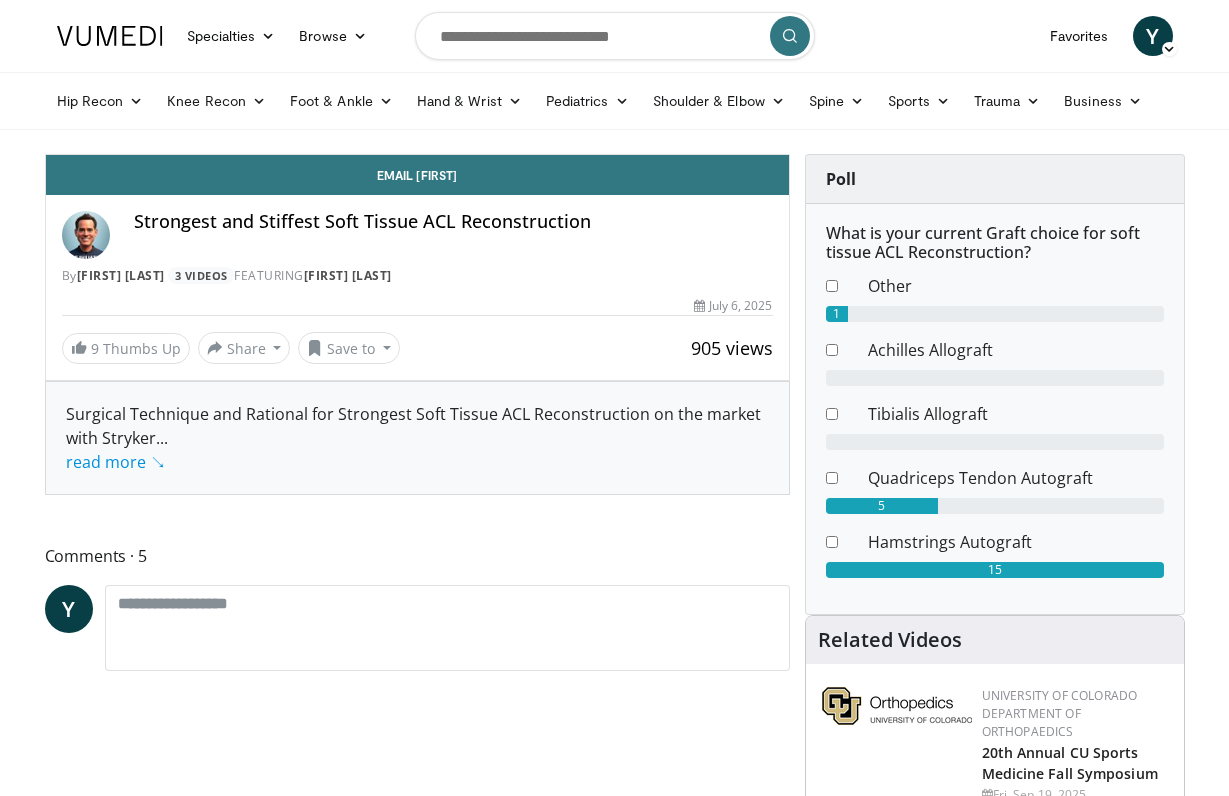 scroll, scrollTop: 0, scrollLeft: 0, axis: both 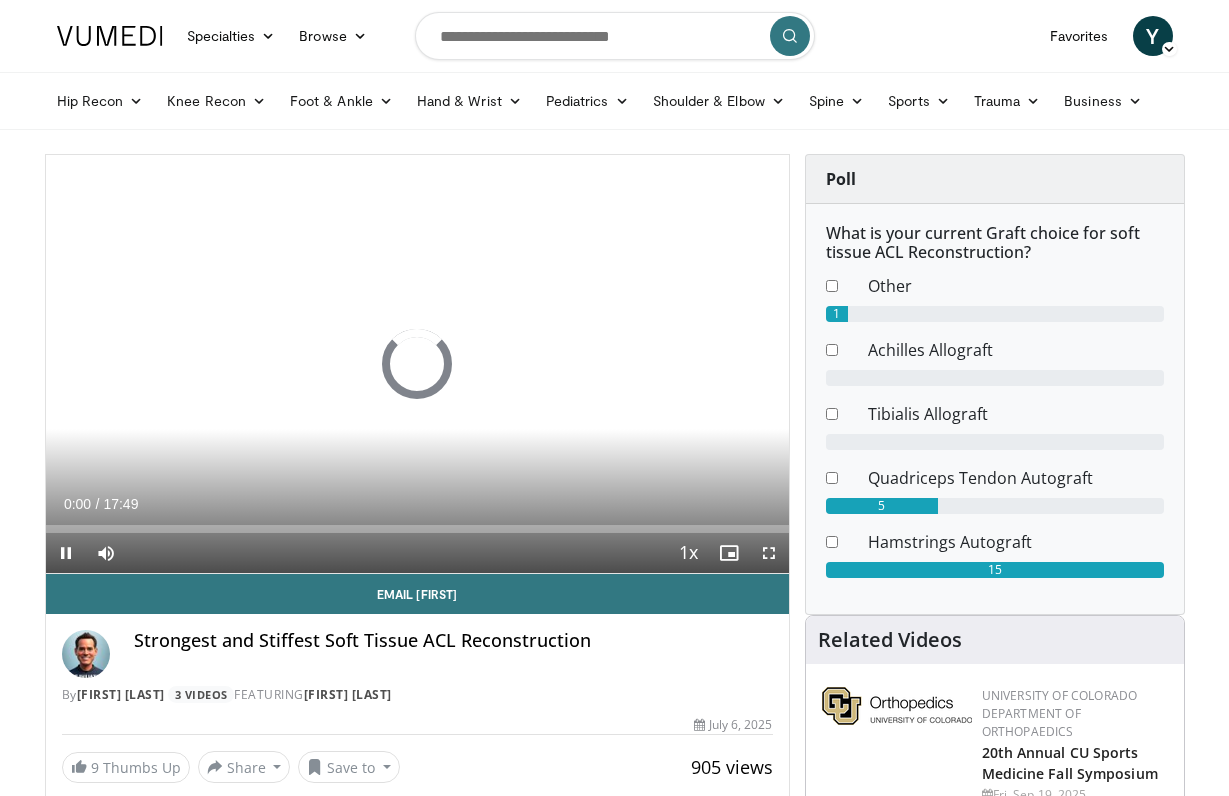 click at bounding box center [769, 553] 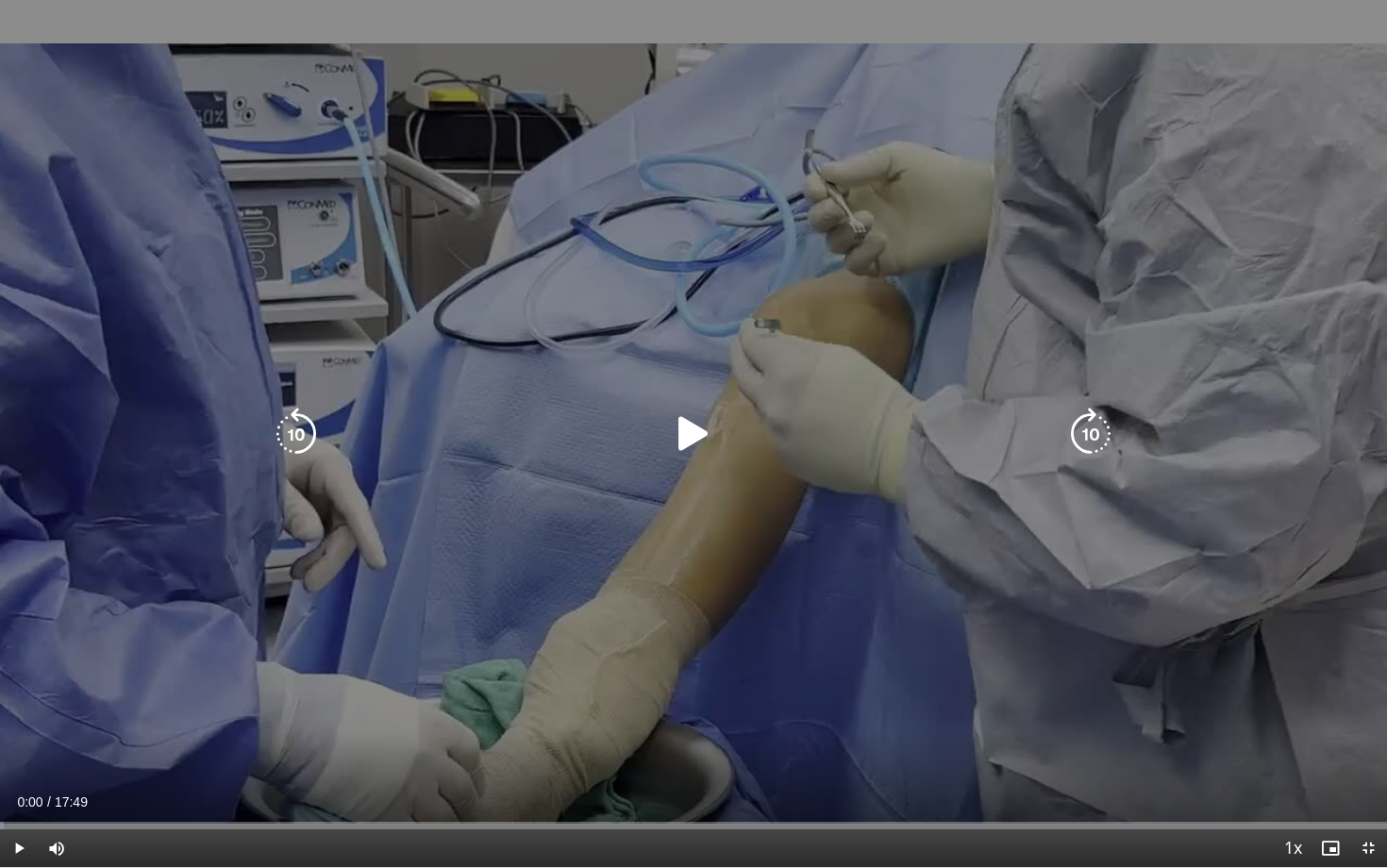 click at bounding box center (694, 434) 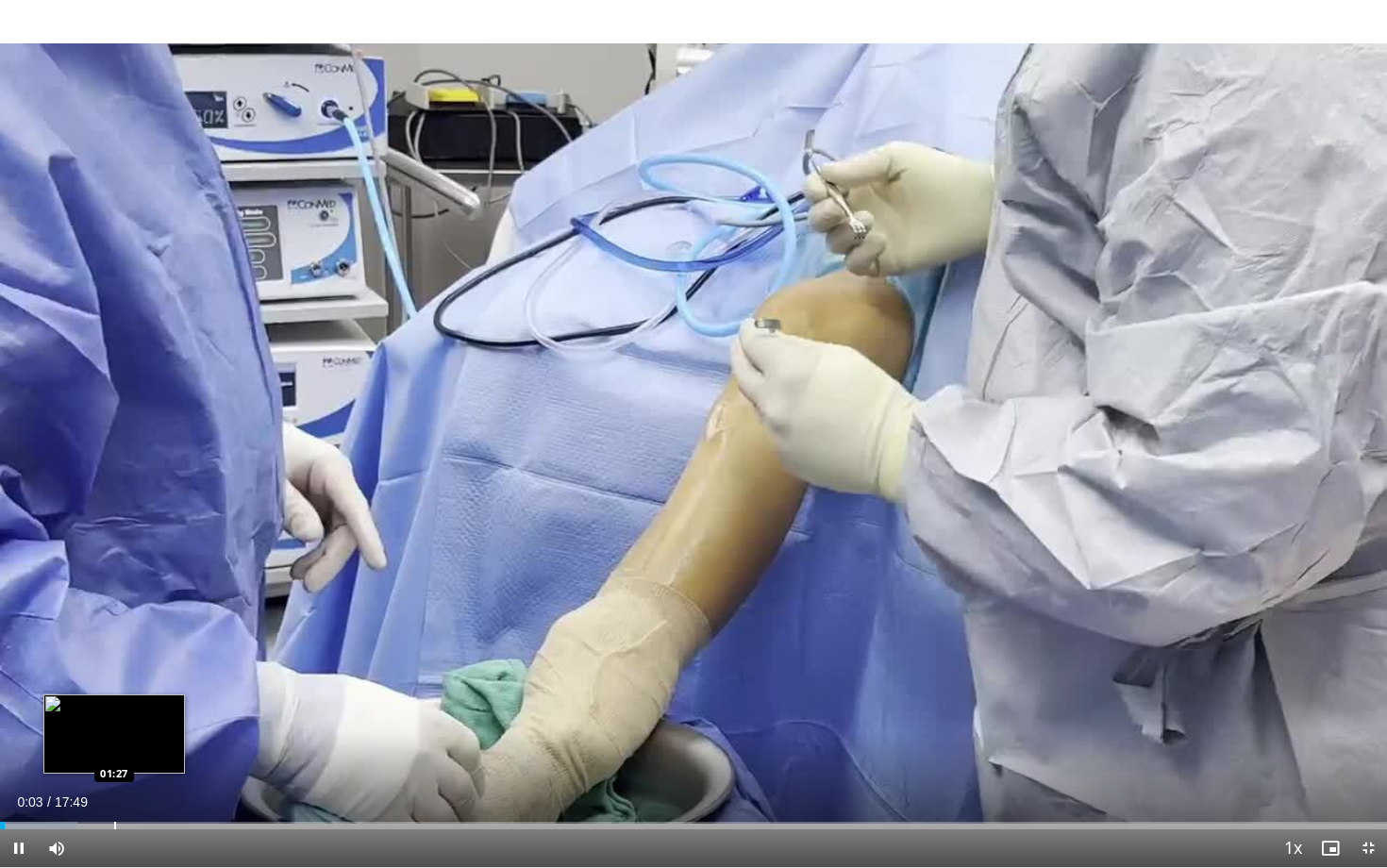 click at bounding box center [115, 826] 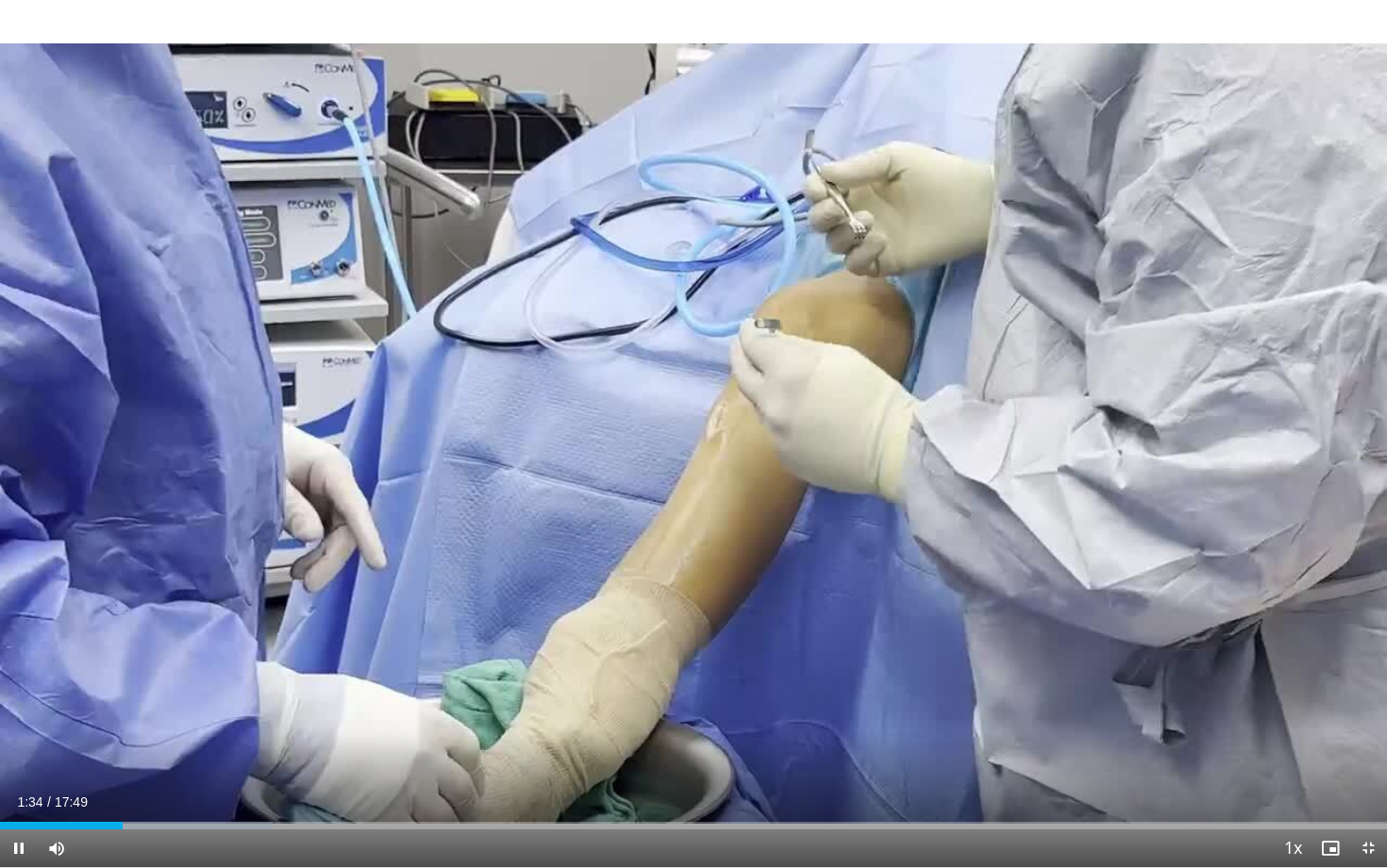 click on "Current Time  1:34 / Duration  17:49 Pause Skip Backward Skip Forward Mute Loaded :  19.66% 01:34 02:26 Stream Type  LIVE Seek to live, currently behind live LIVE   1x Playback Rate 0.5x 0.75x 1x , selected 1.25x 1.5x 1.75x 2x Chapters Chapters Descriptions descriptions off , selected Captions captions off , selected Audio Track en (Main) , selected Exit Fullscreen Enable picture-in-picture mode" at bounding box center (694, 848) 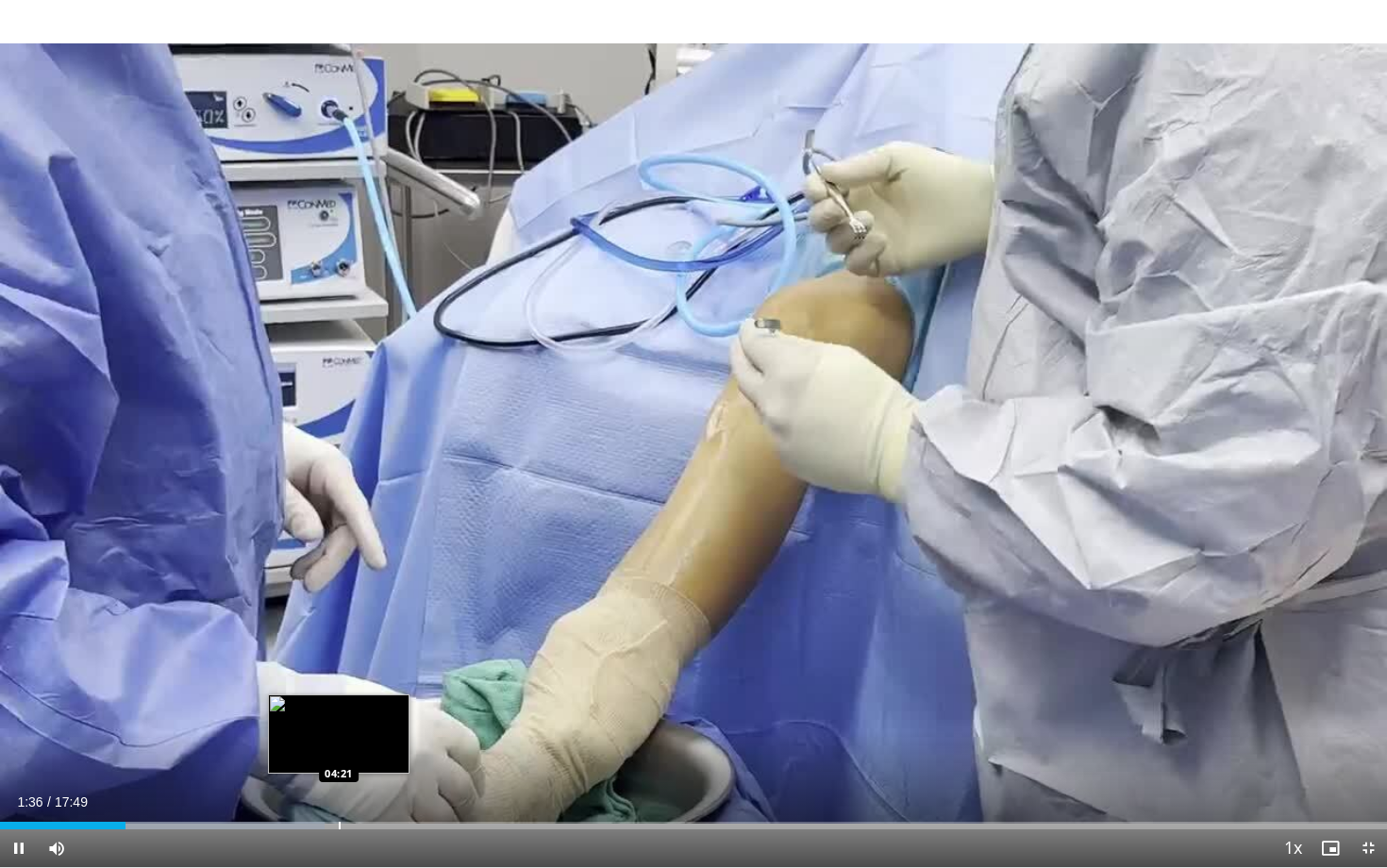 click on "Loaded :  23.40% 01:36 04:21" at bounding box center [694, 826] 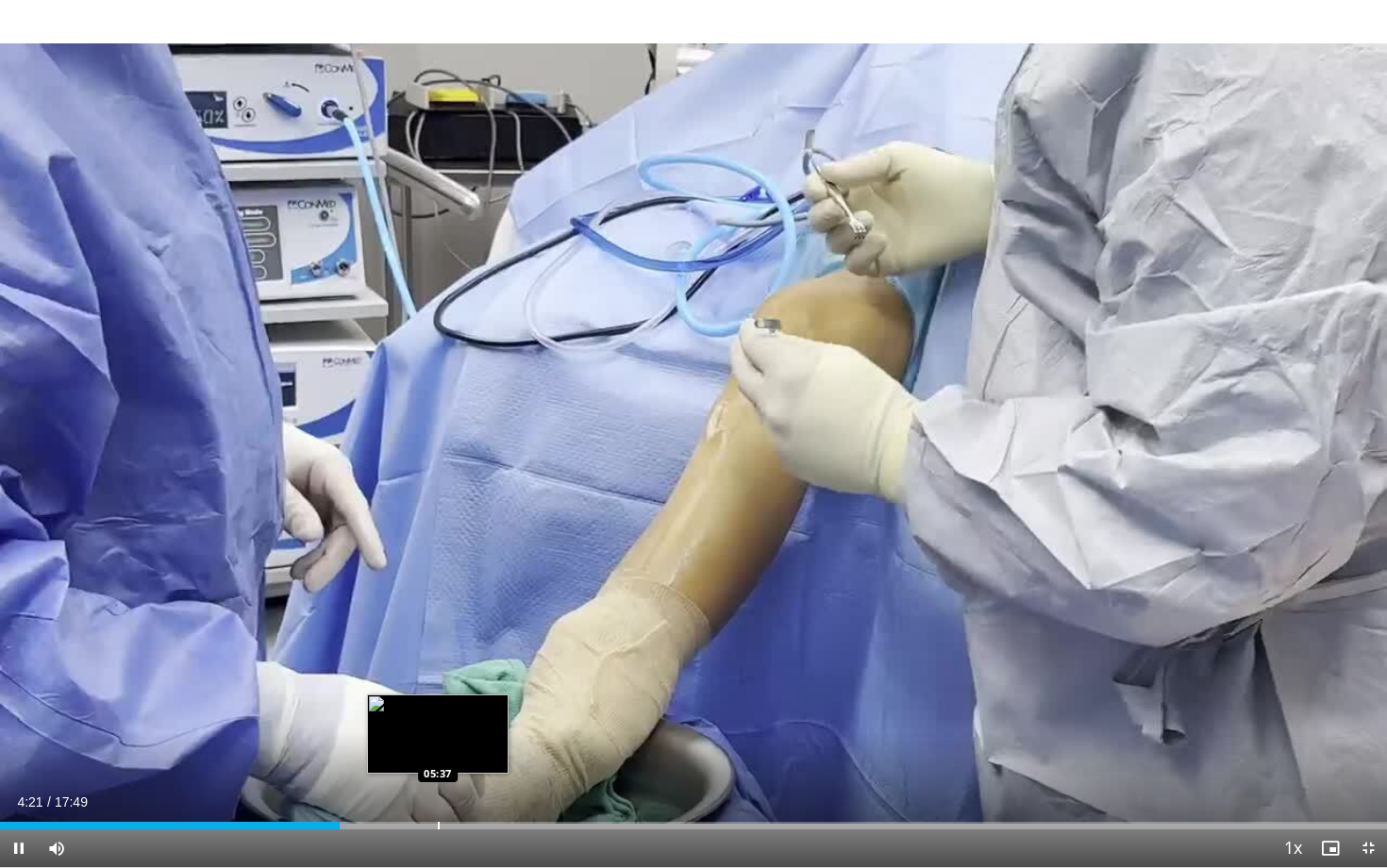 click on "Loaded :  25.01% 04:21 05:37" at bounding box center [694, 820] 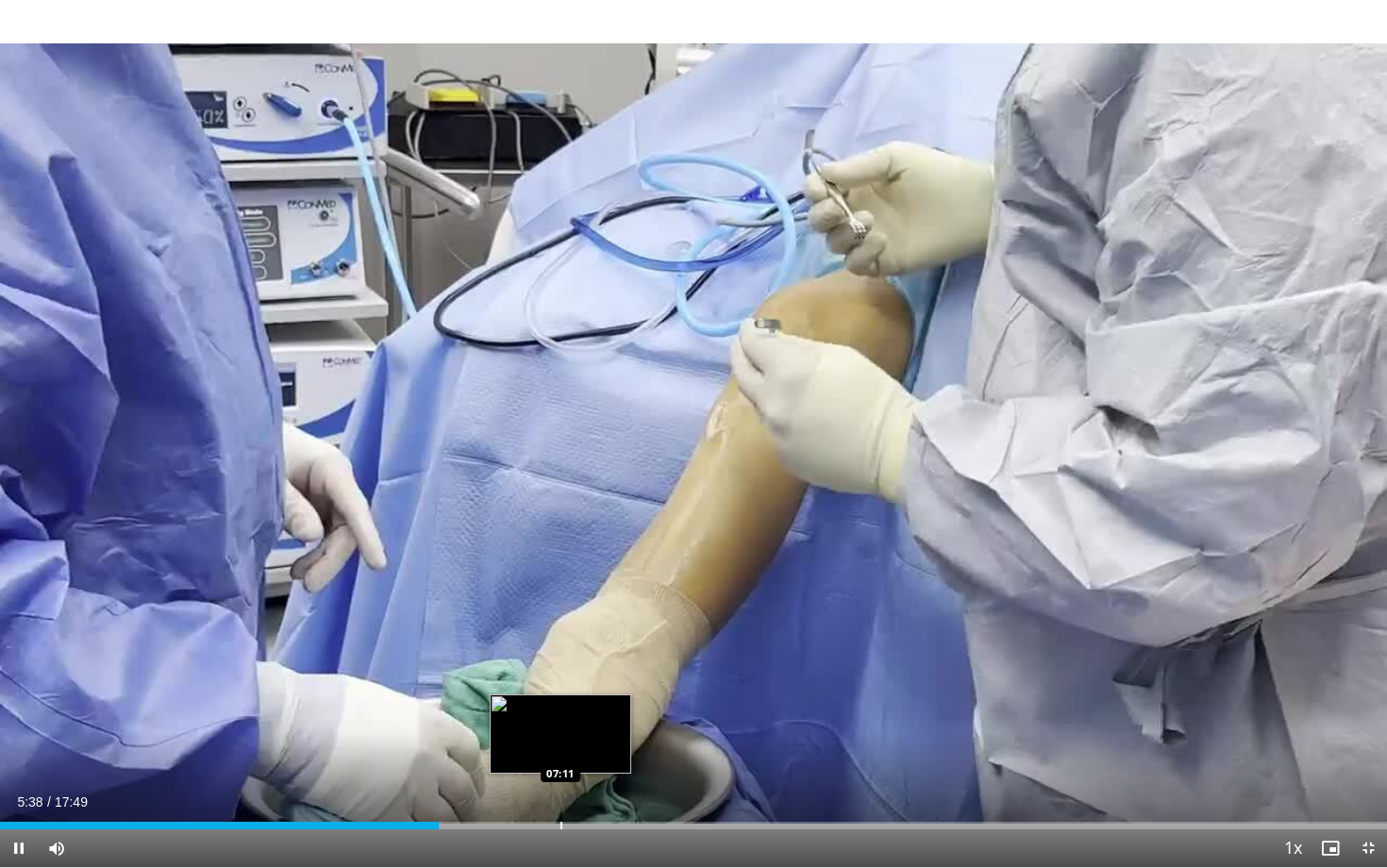 click at bounding box center (561, 826) 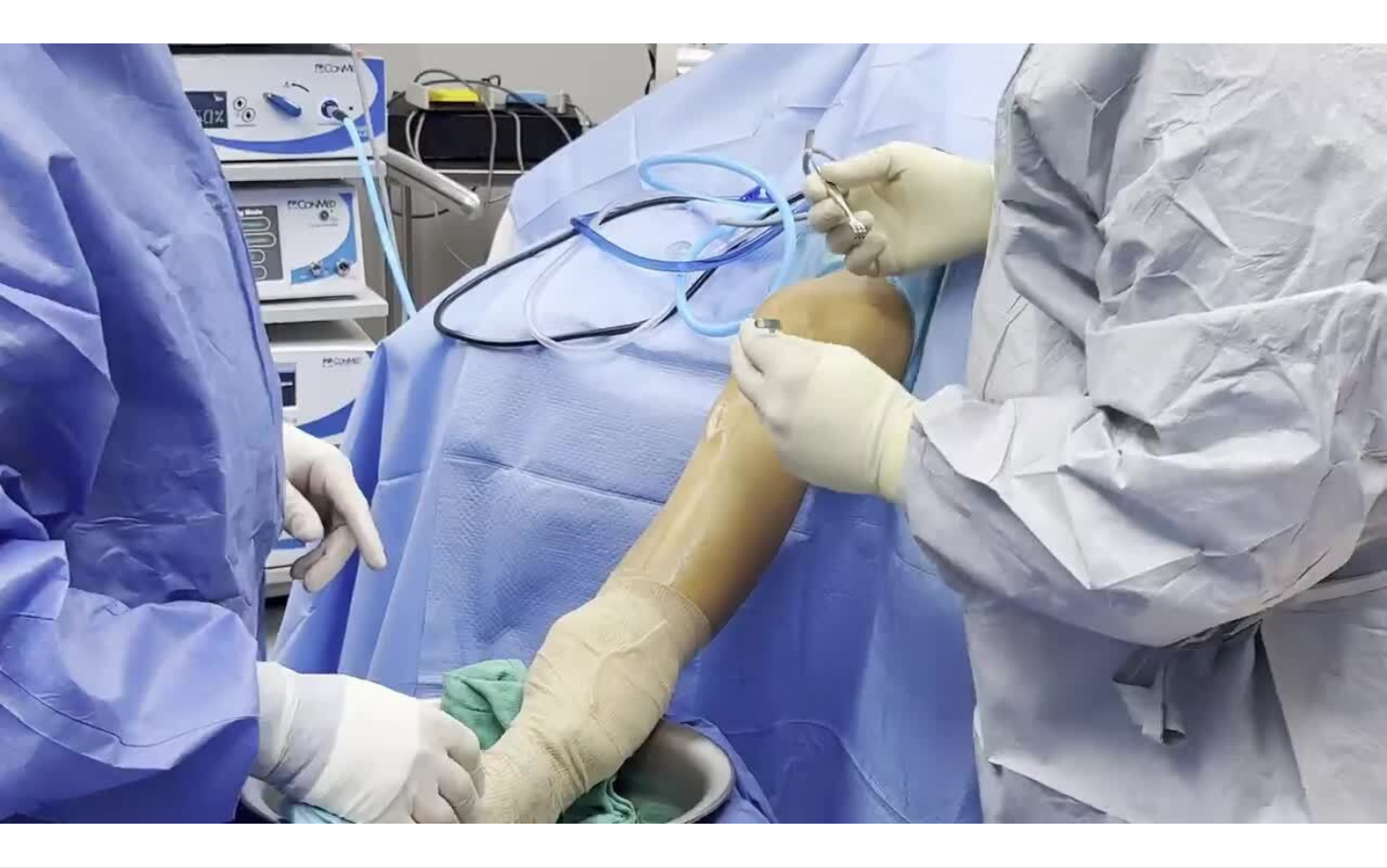 click on "10 seconds
Tap to unmute" at bounding box center [694, 433] 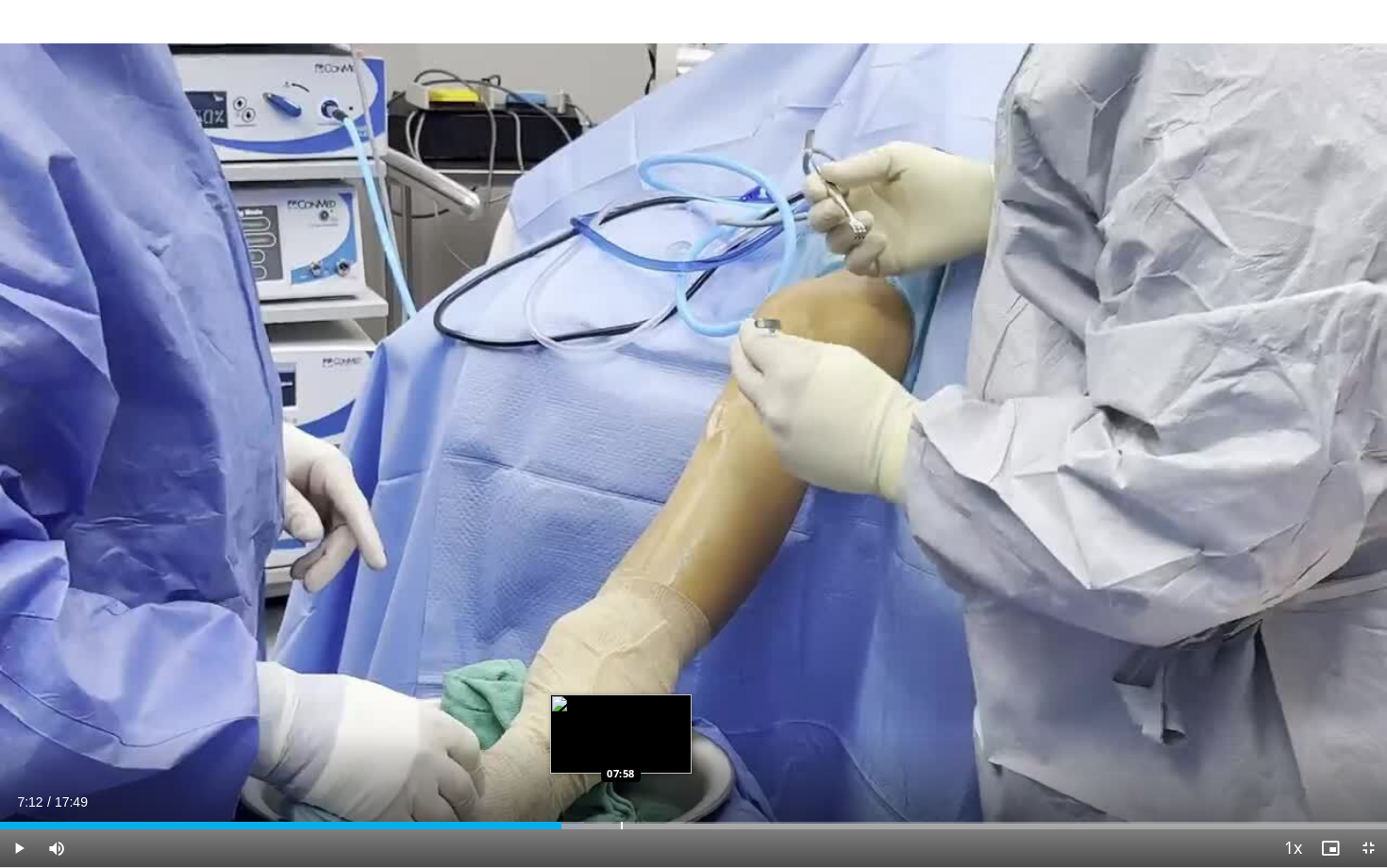 click at bounding box center (622, 826) 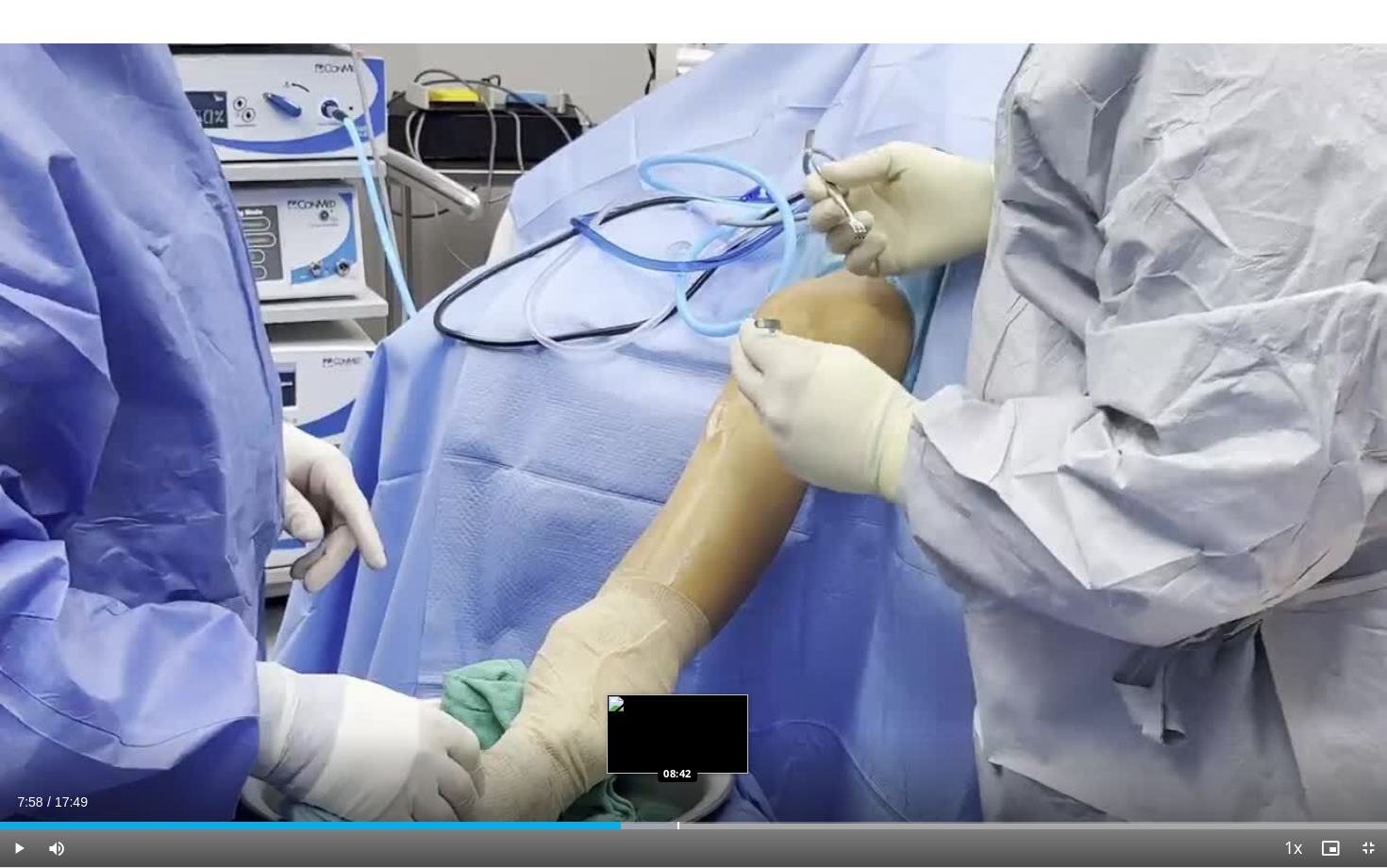 click at bounding box center [678, 826] 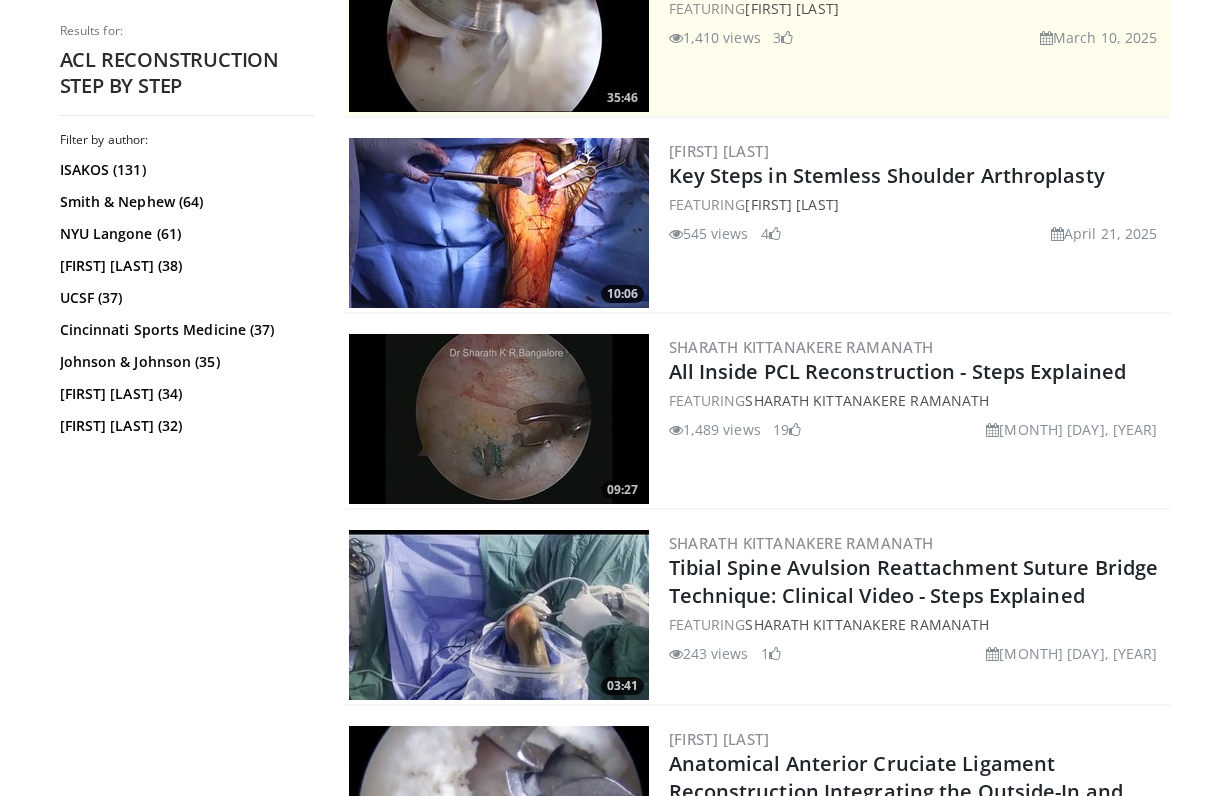 scroll, scrollTop: 578, scrollLeft: 0, axis: vertical 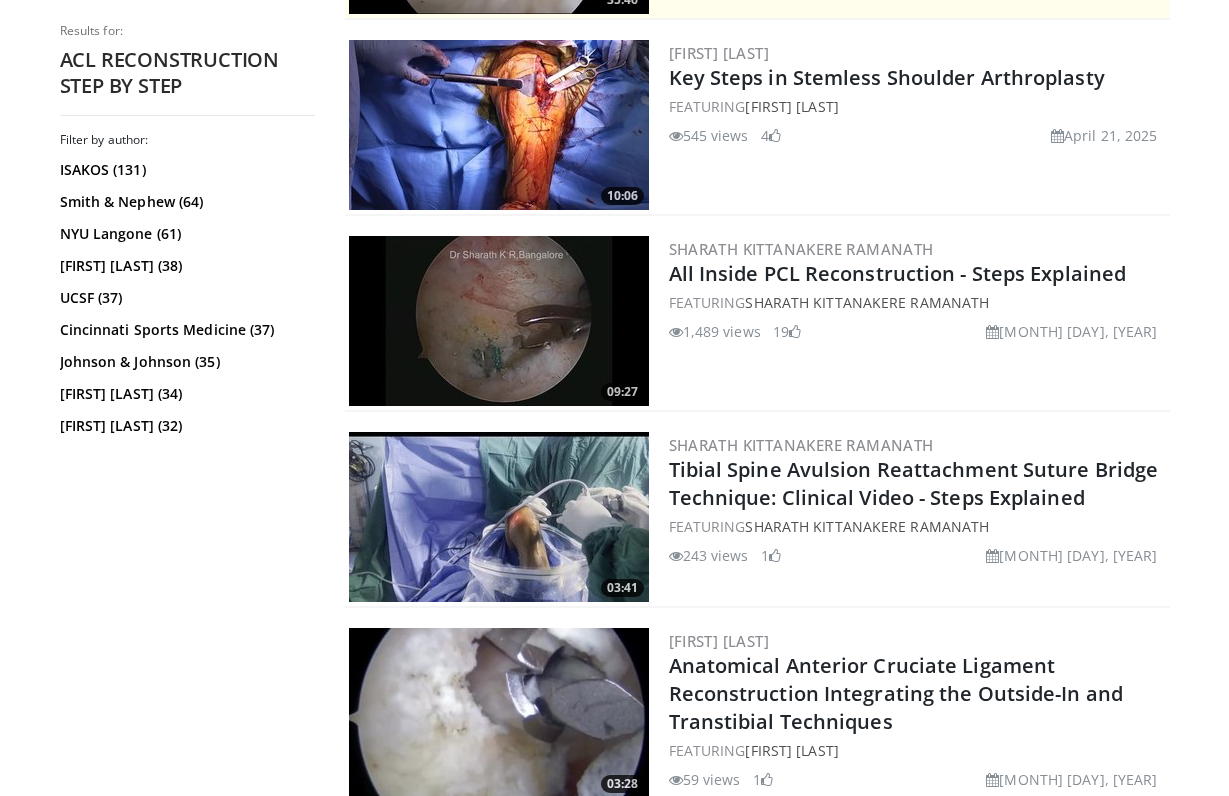 click at bounding box center [499, 321] 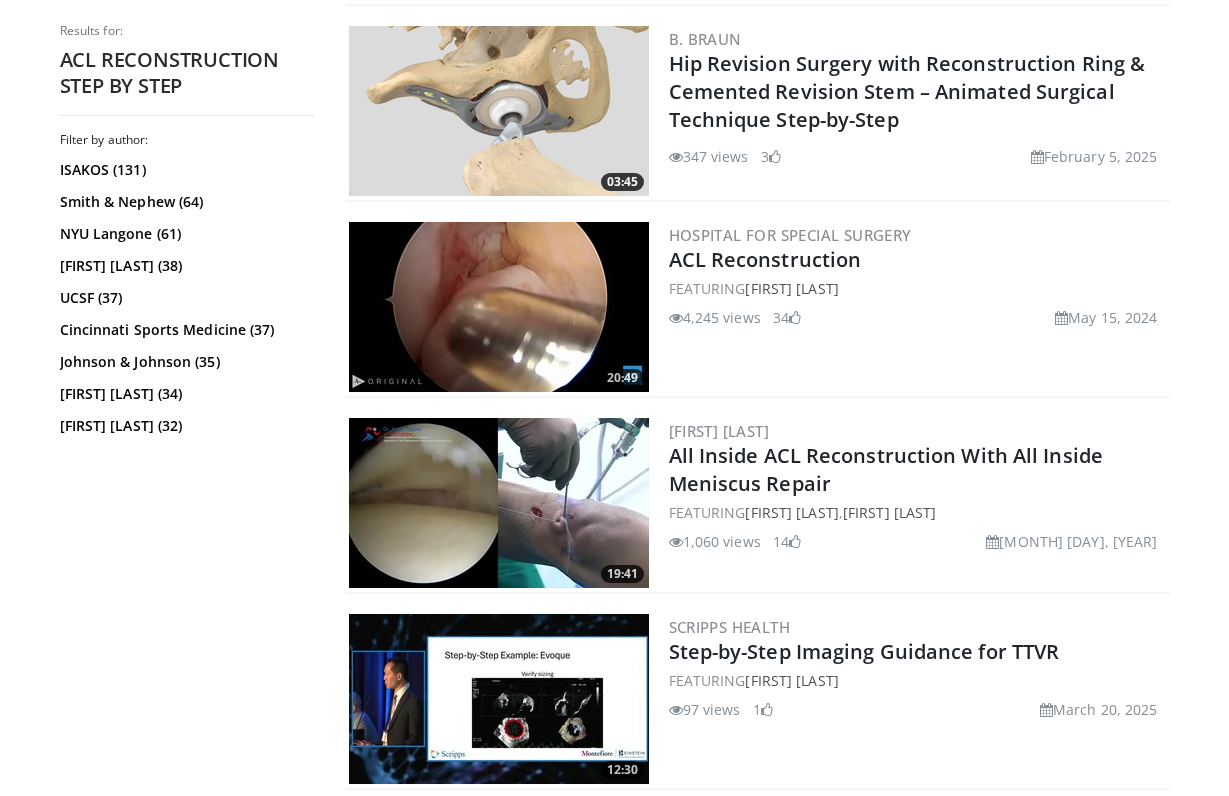 scroll, scrollTop: 1379, scrollLeft: 0, axis: vertical 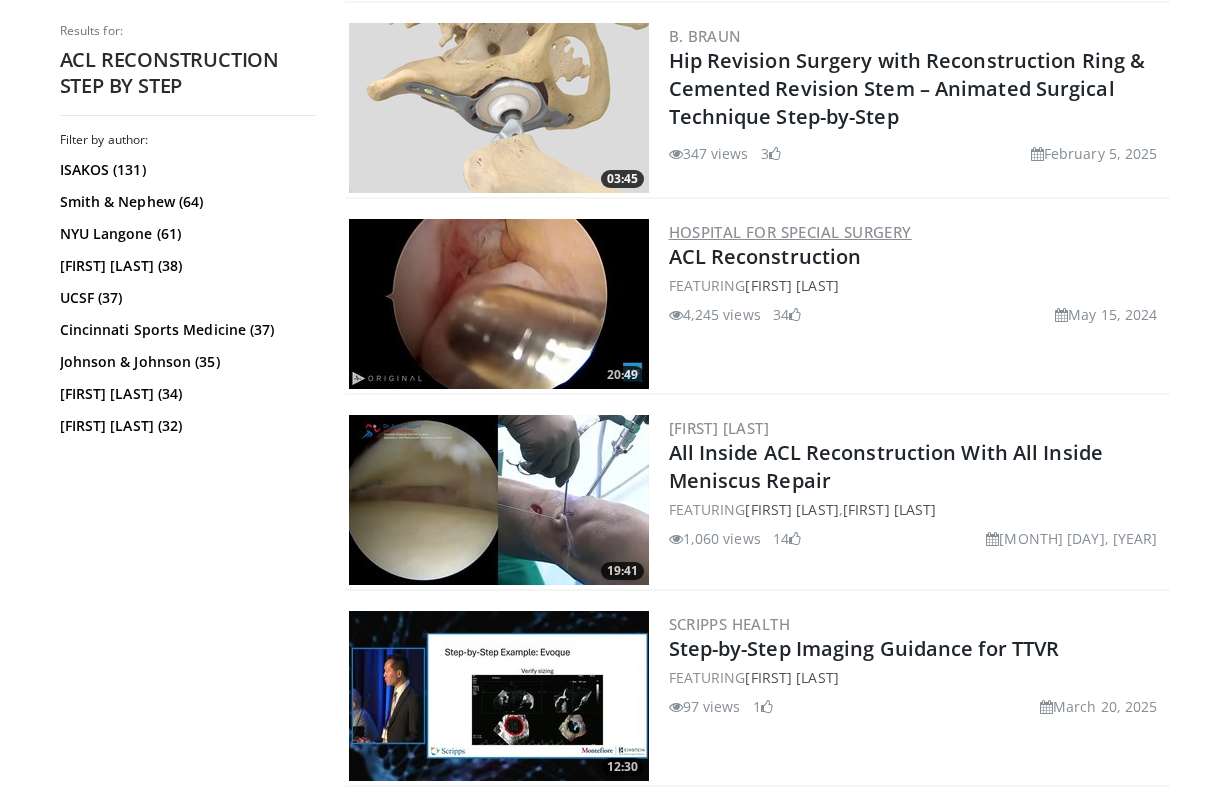 click on "Hospital for Special Surgery" at bounding box center (790, 232) 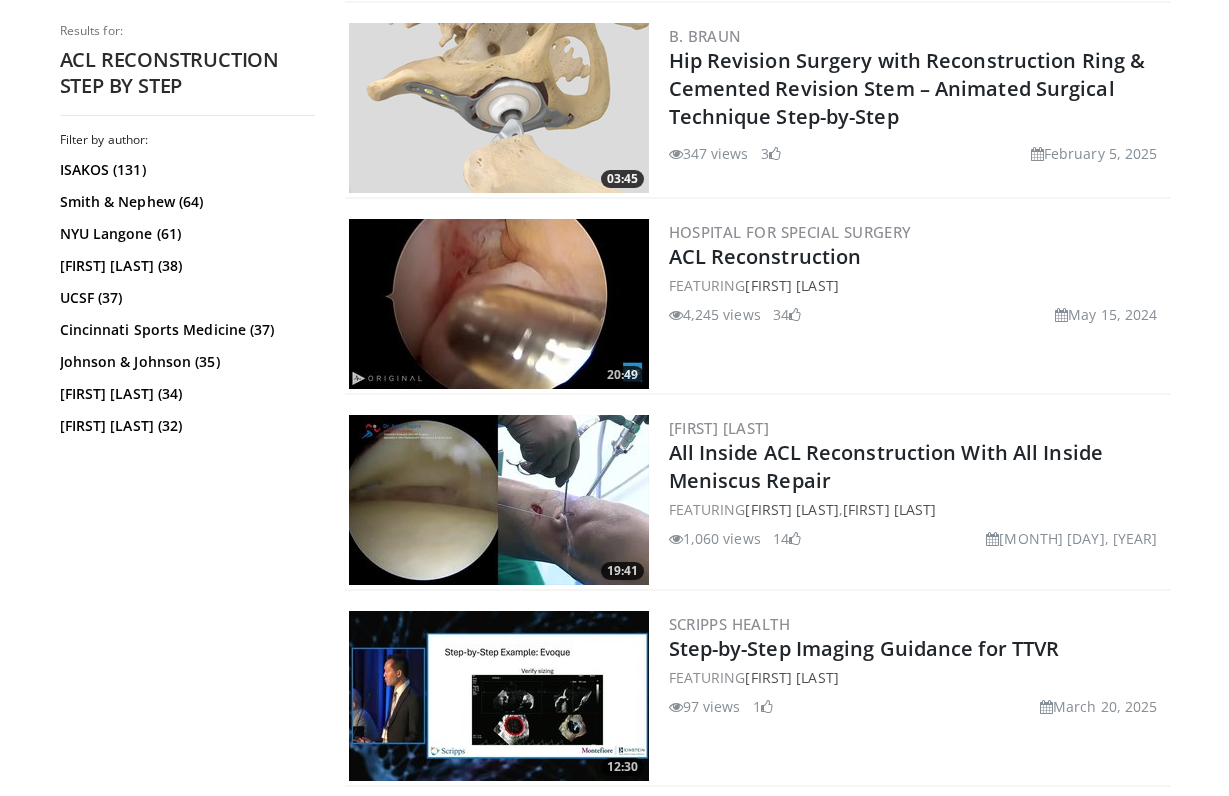 click at bounding box center (499, 304) 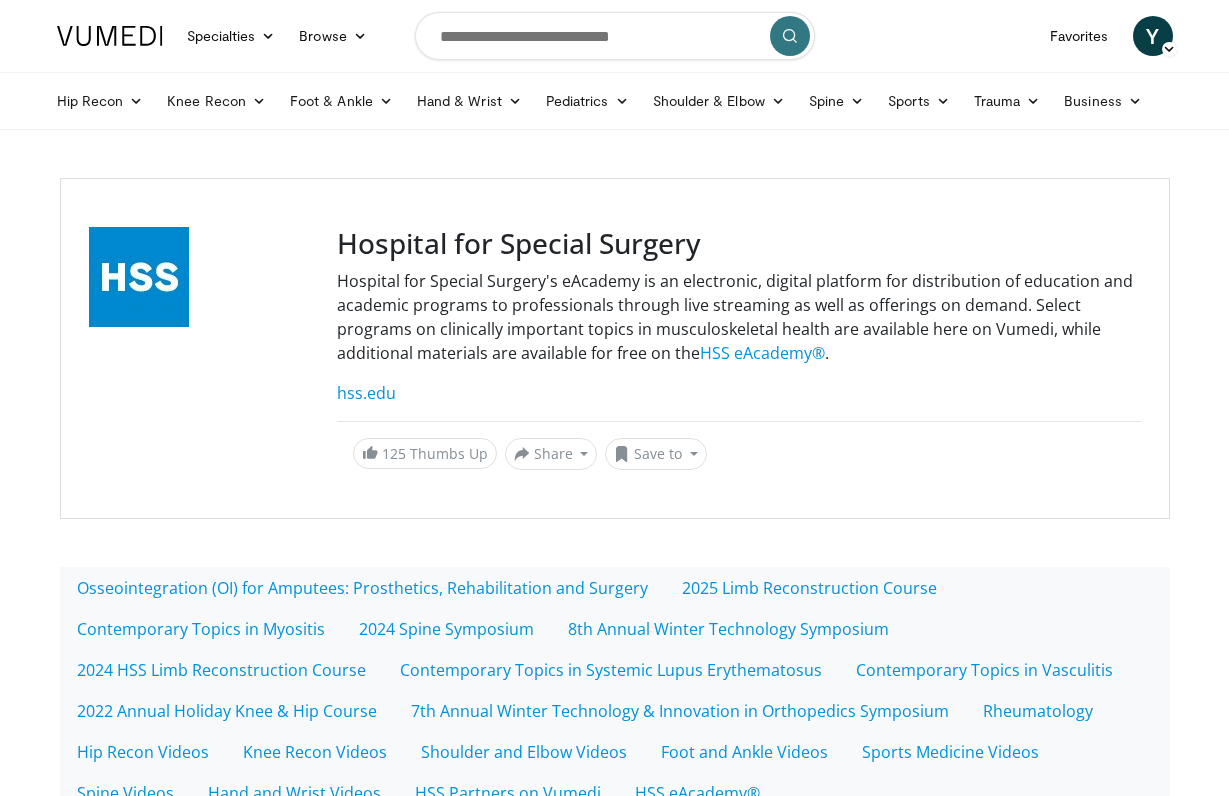 scroll, scrollTop: 0, scrollLeft: 0, axis: both 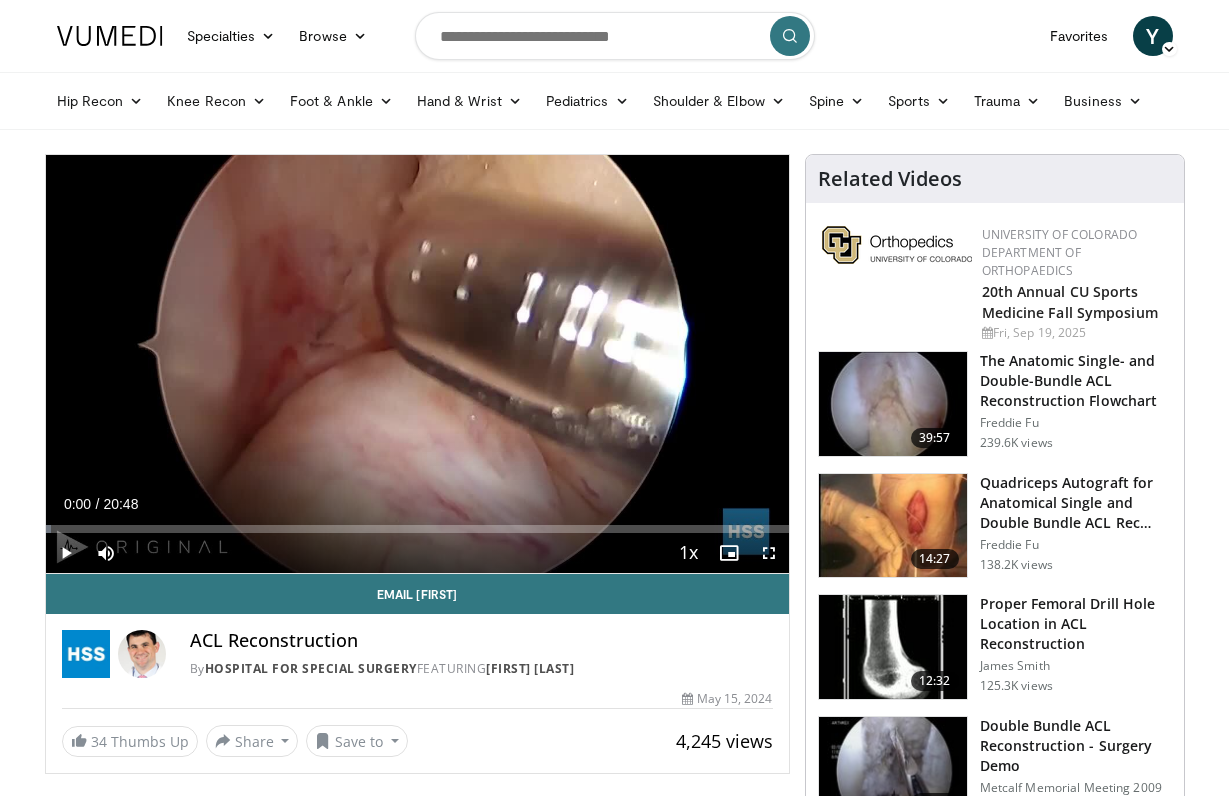click at bounding box center (769, 553) 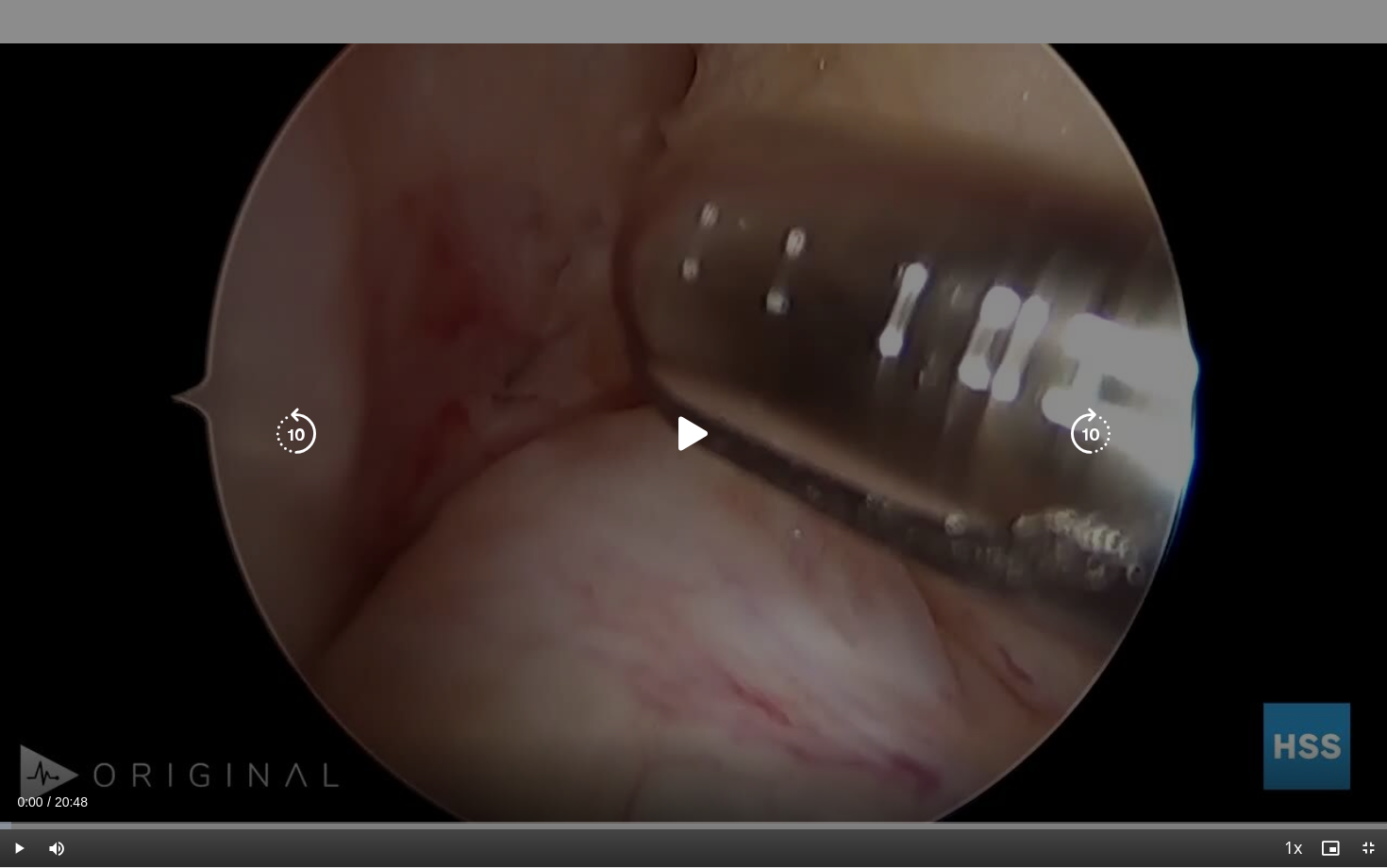 click at bounding box center [694, 434] 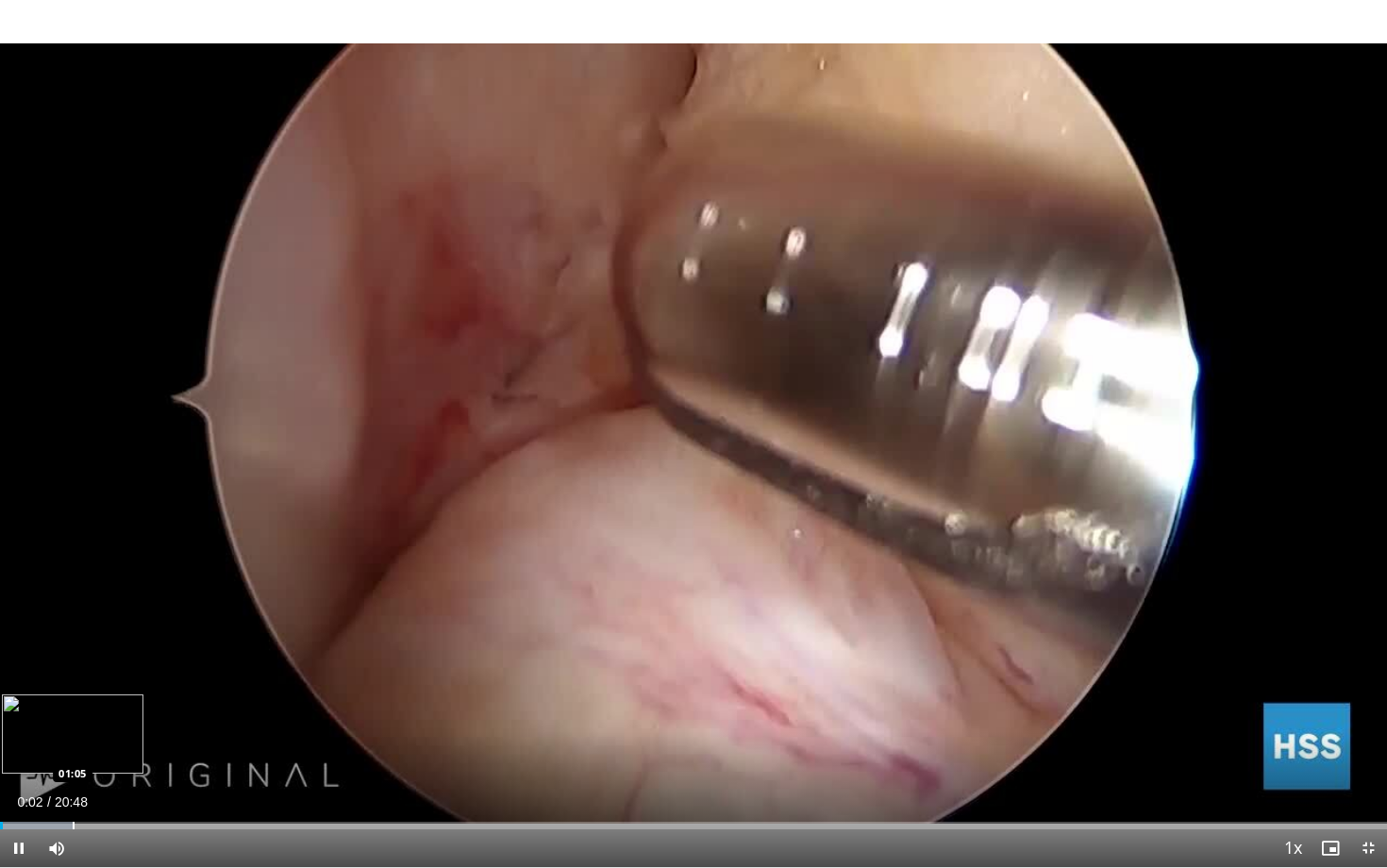 click at bounding box center [74, 826] 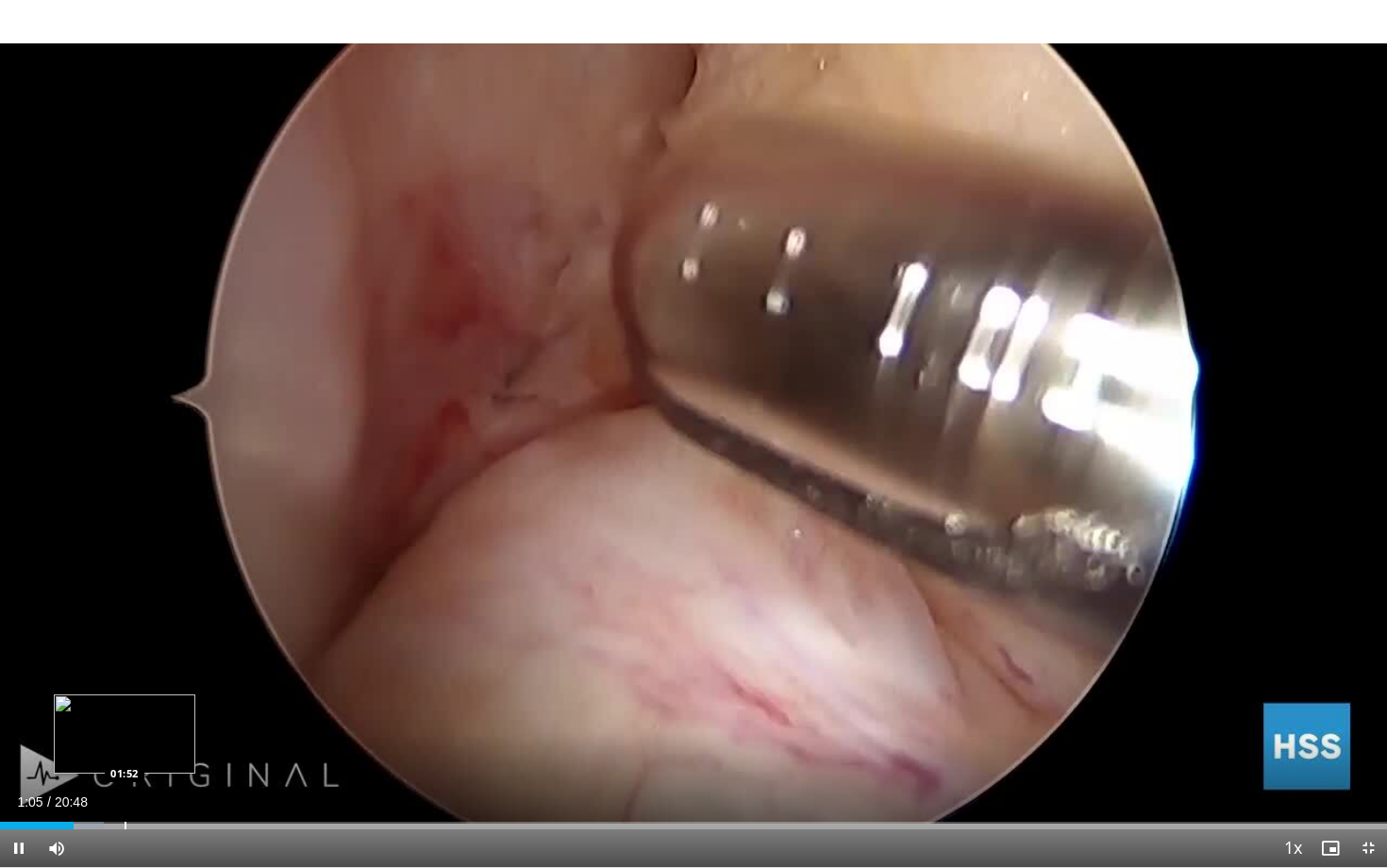 click at bounding box center [125, 826] 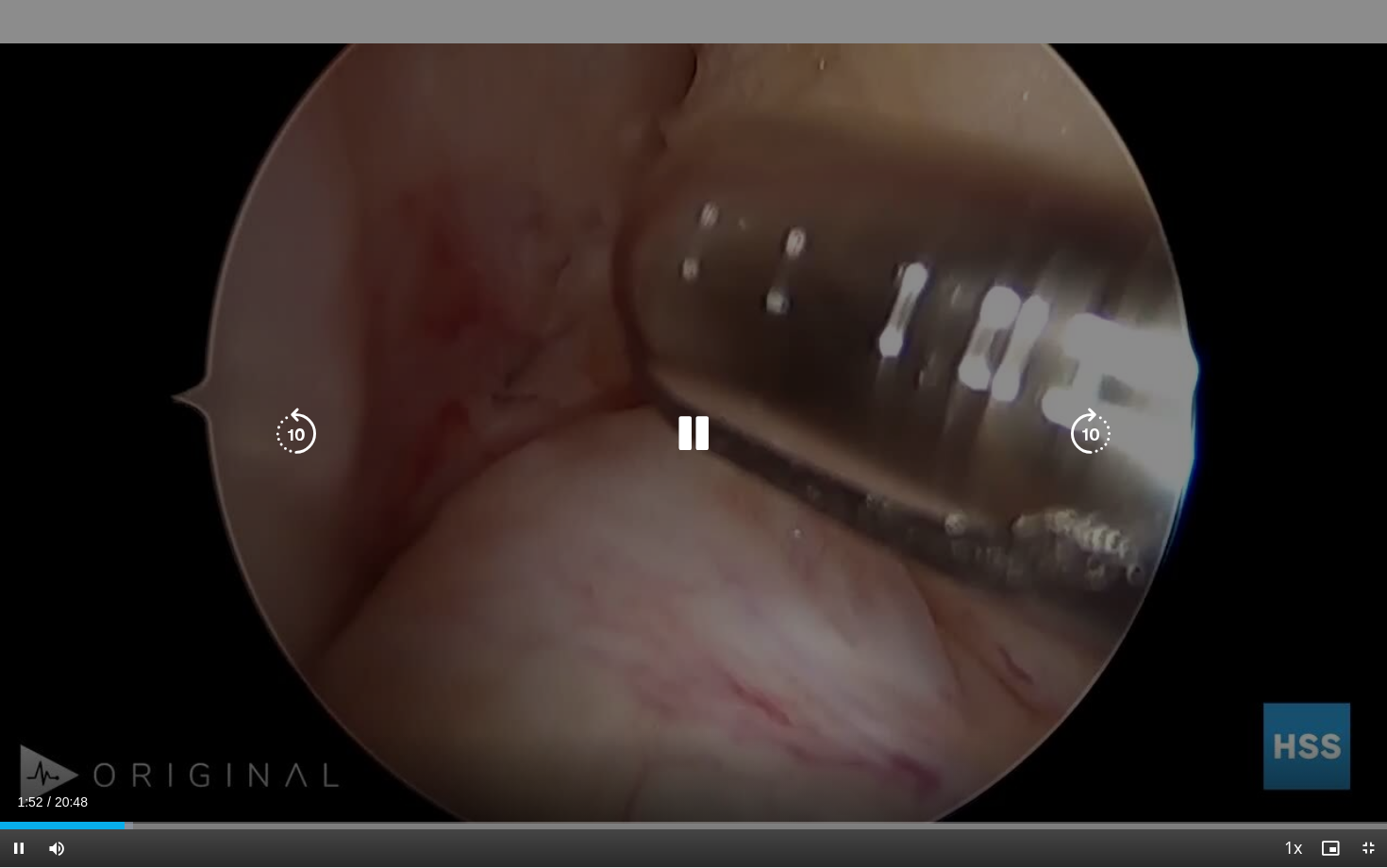 click on "Current Time  1:52 / Duration  20:48 Pause Skip Backward Skip Forward Mute Loaded :  9.61% 01:52 02:18 Stream Type  LIVE Seek to live, currently behind live LIVE   1x Playback Rate 0.5x 0.75x 1x , selected 1.25x 1.5x 1.75x 2x Chapters Chapters Descriptions descriptions off , selected Captions captions off , selected Audio Track en (Main) , selected Exit Fullscreen Enable picture-in-picture mode" at bounding box center (694, 848) 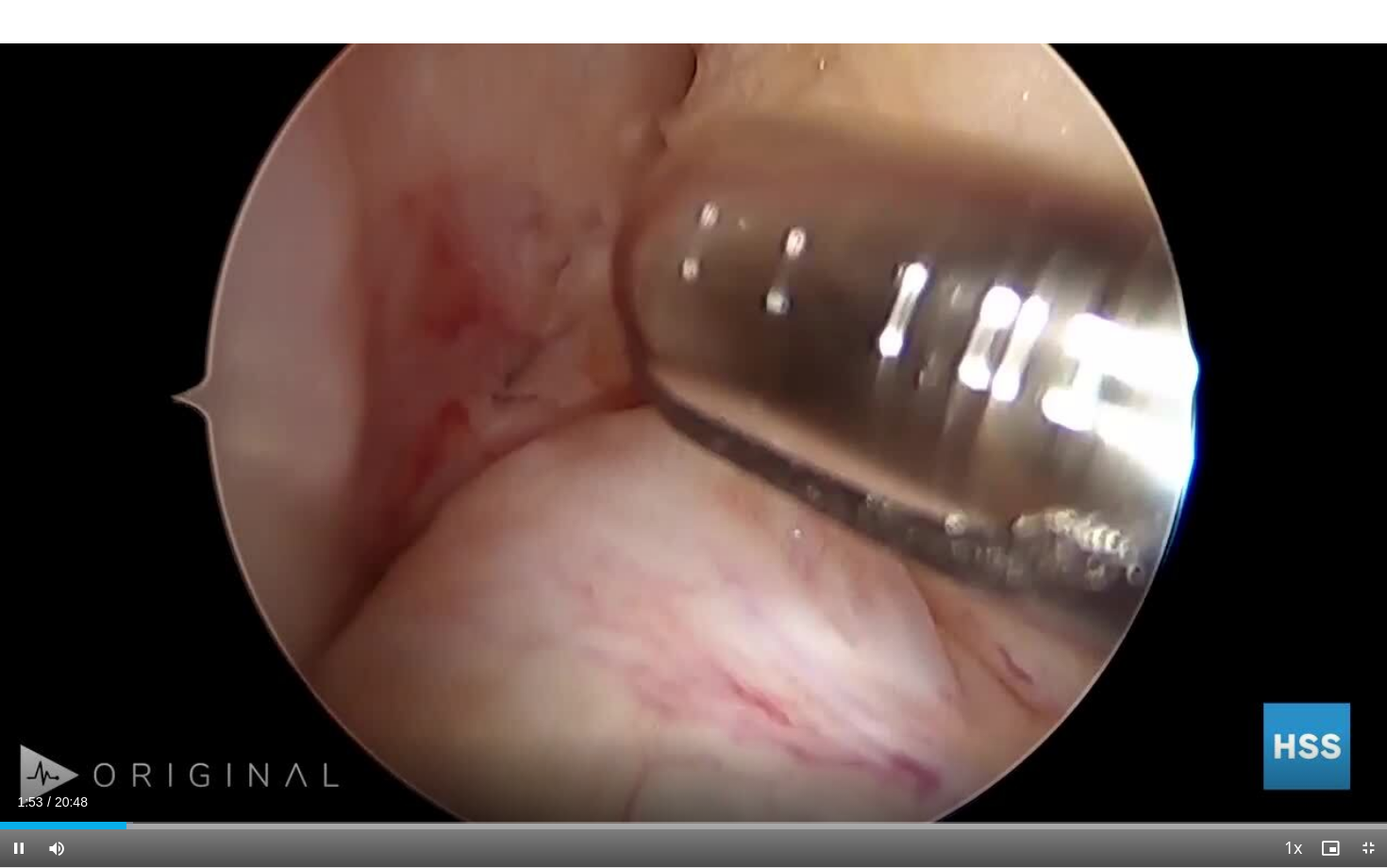 click on "Current Time  1:53 / Duration  20:48 Pause Skip Backward Skip Forward Mute Loaded :  9.61% 01:53 02:18 Stream Type  LIVE Seek to live, currently behind live LIVE   1x Playback Rate 0.5x 0.75x 1x , selected 1.25x 1.5x 1.75x 2x Chapters Chapters Descriptions descriptions off , selected Captions captions off , selected Audio Track en (Main) , selected Exit Fullscreen Enable picture-in-picture mode" at bounding box center (694, 848) 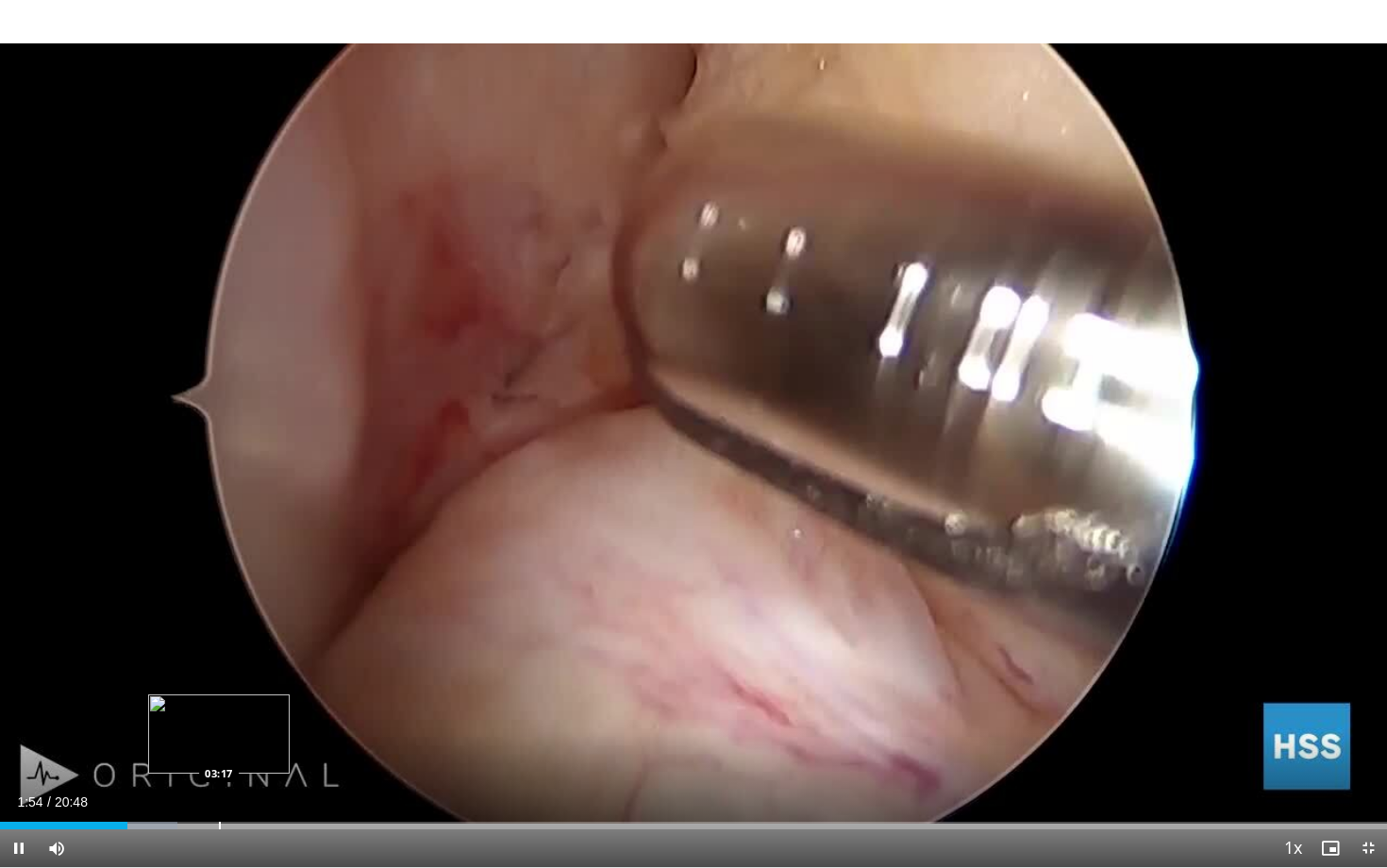 click on "Loaded :  12.82% 01:54 03:17" at bounding box center [694, 820] 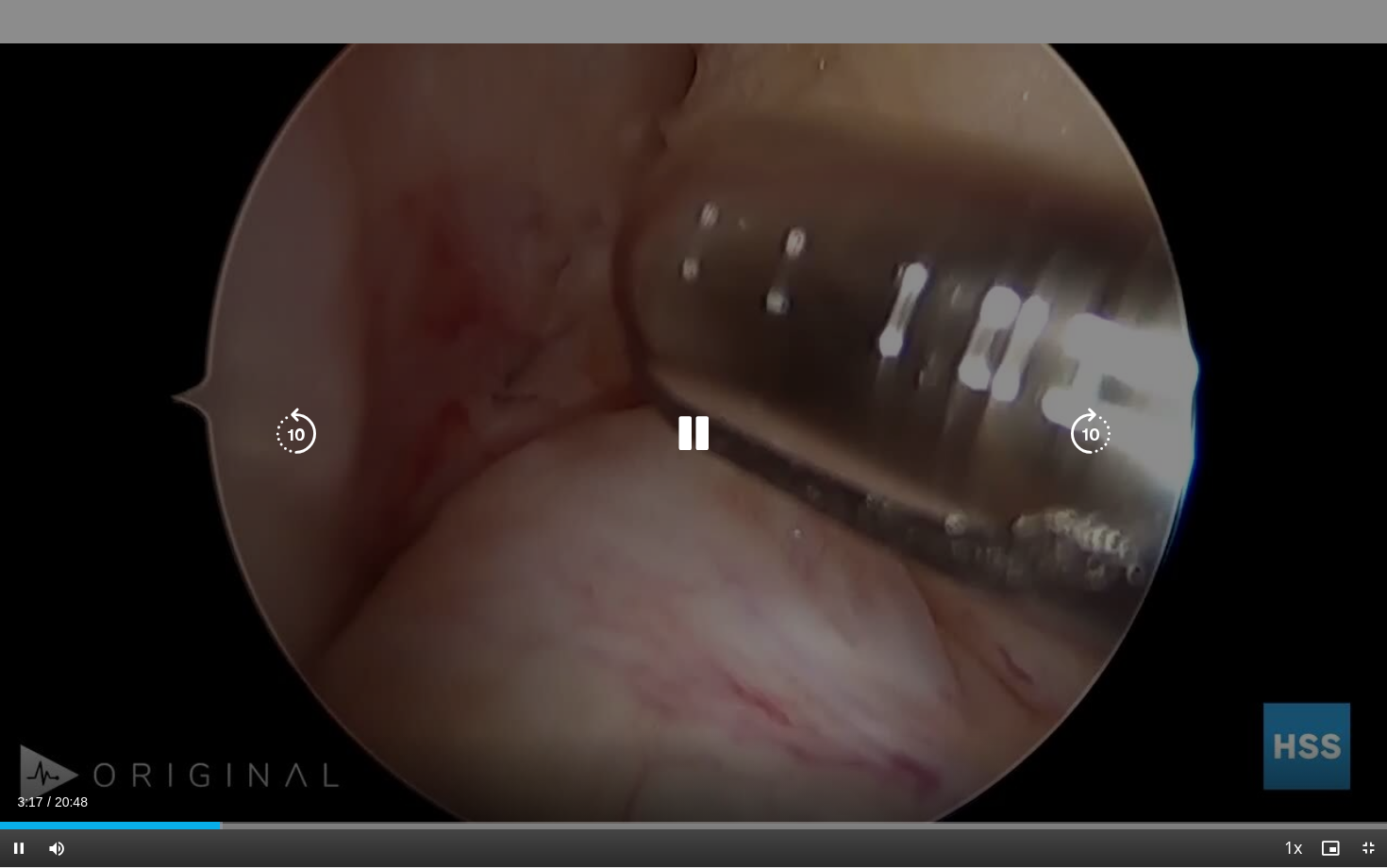 click on "Loaded :  16.03% 03:17 03:17" at bounding box center (694, 820) 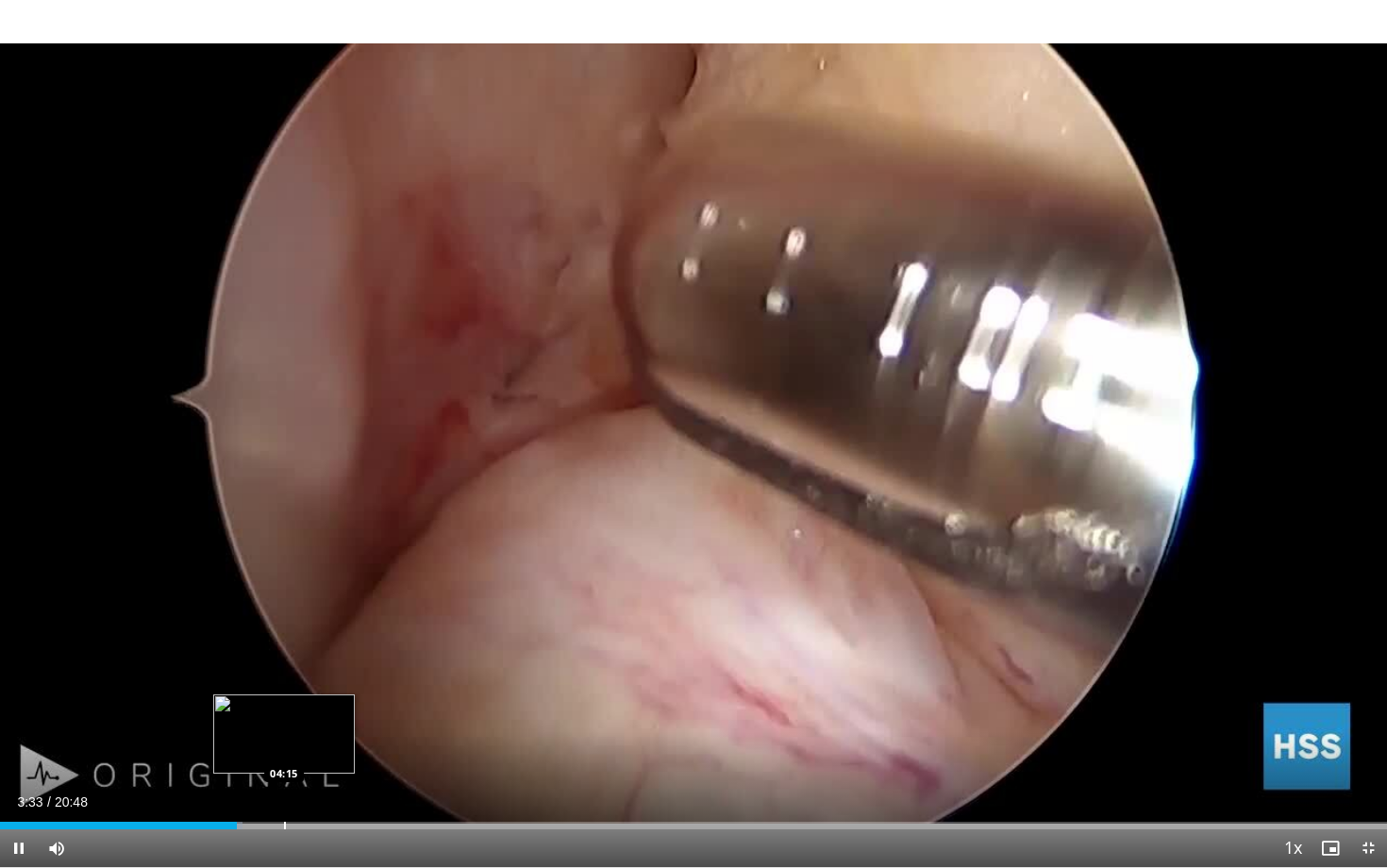 click at bounding box center [285, 826] 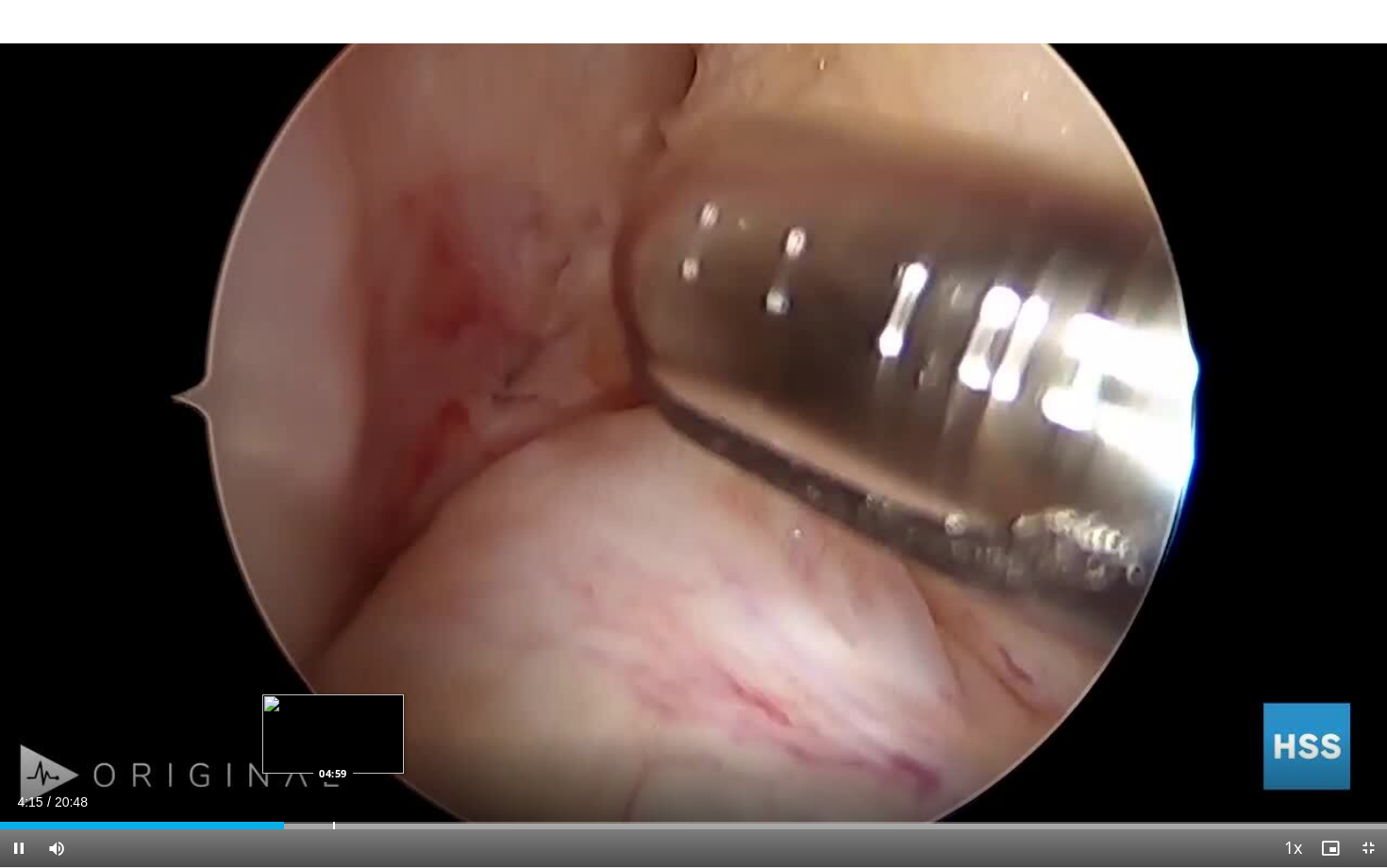 click at bounding box center (334, 826) 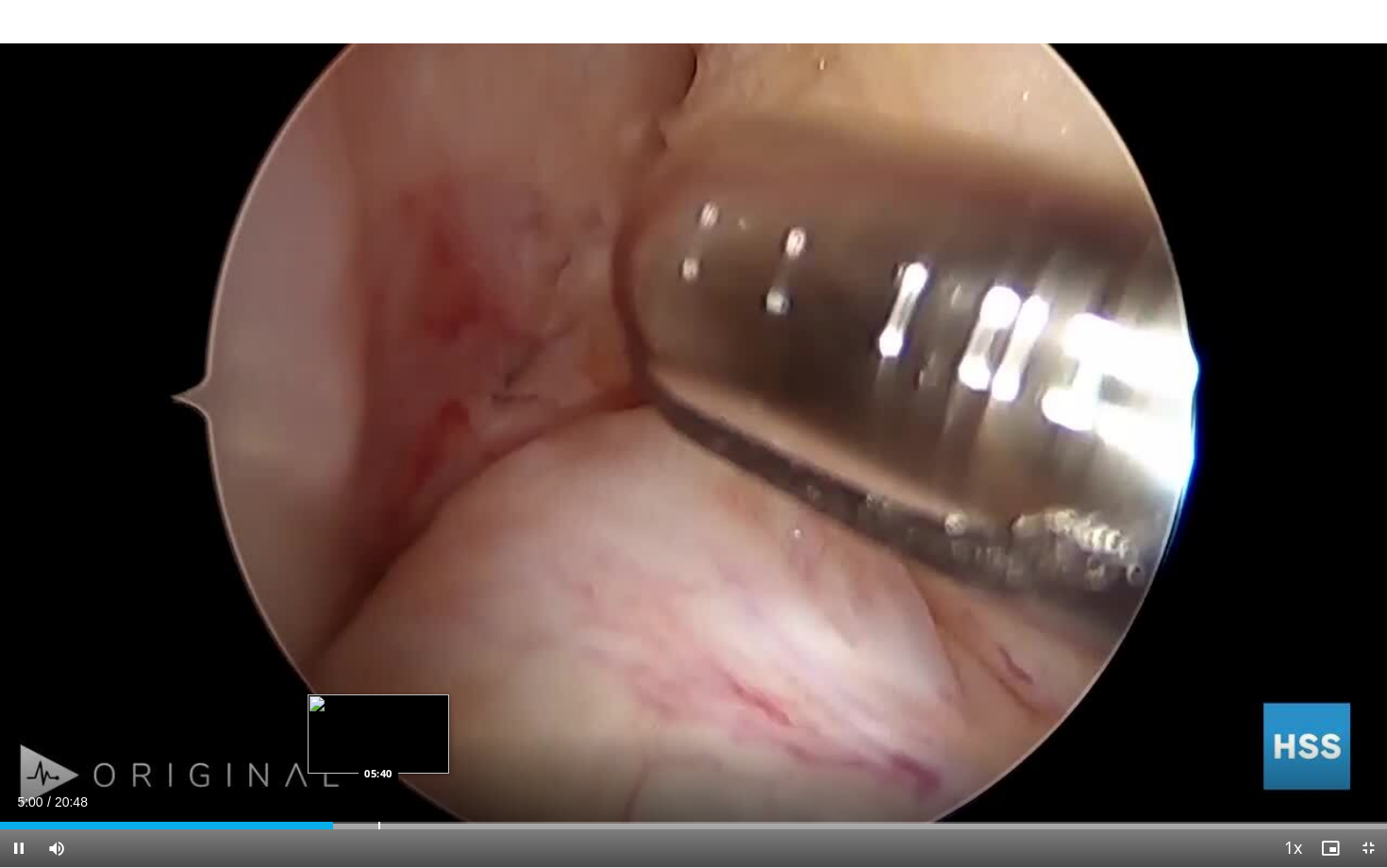 click at bounding box center [379, 826] 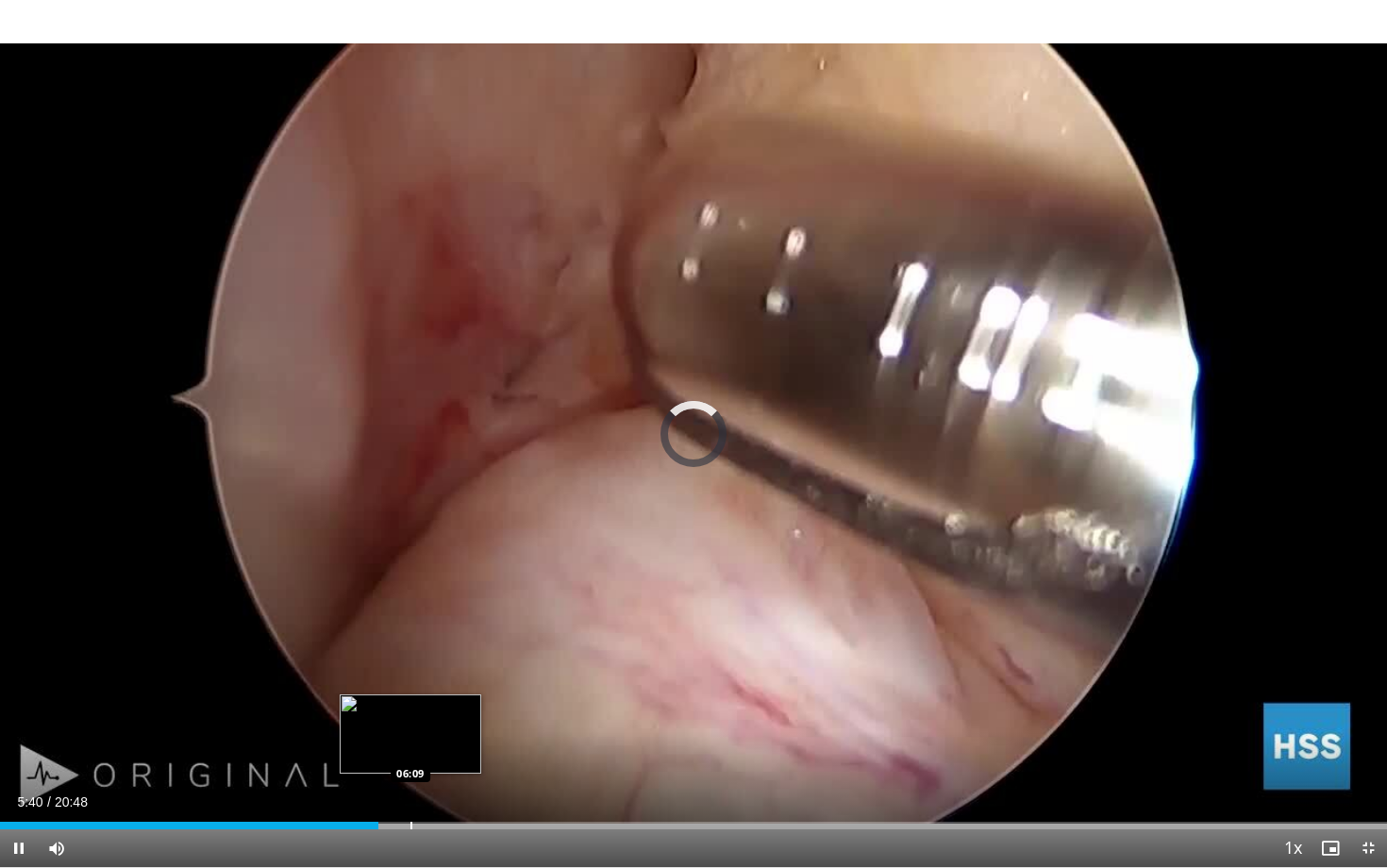 click at bounding box center [411, 826] 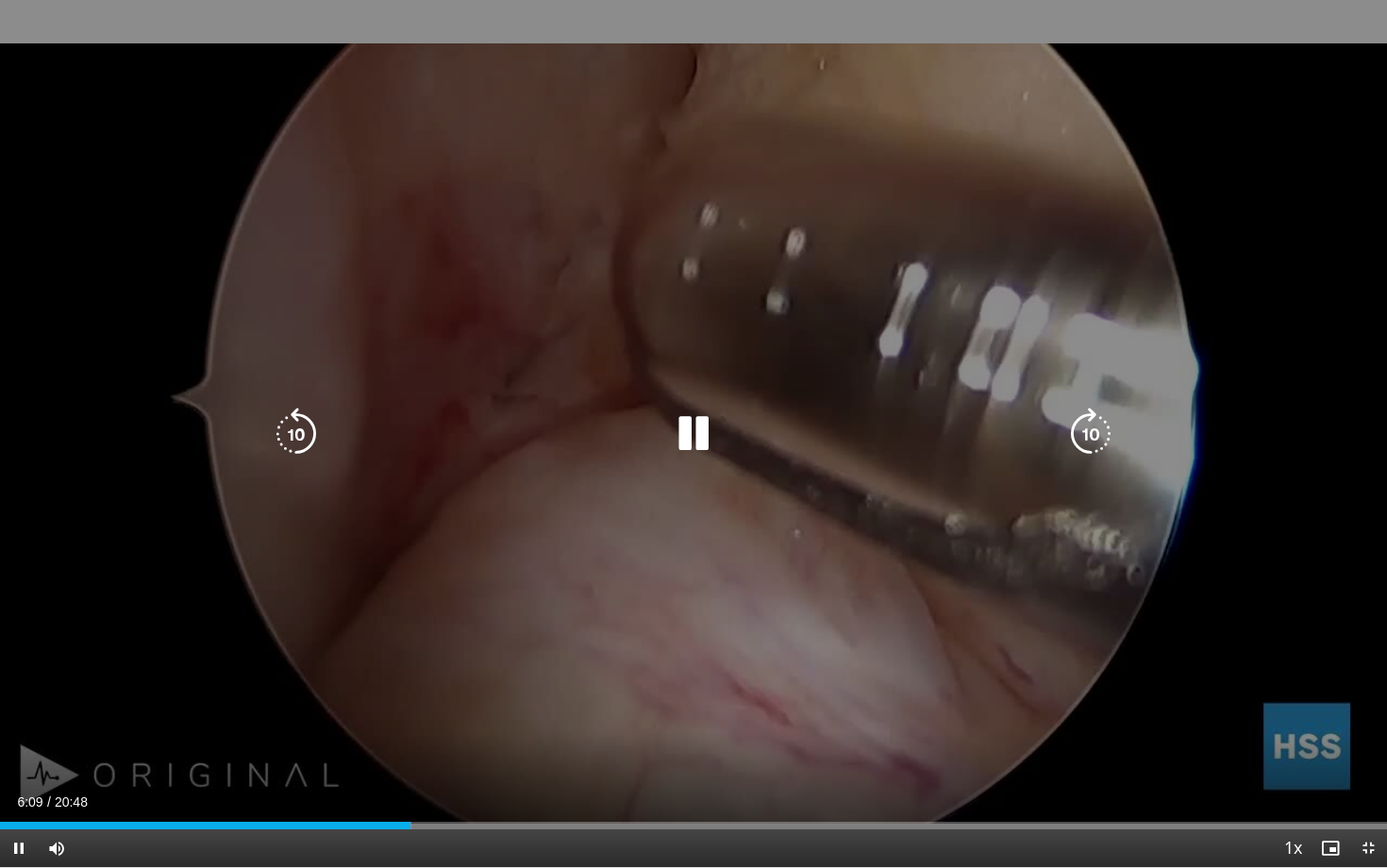 click on "Loaded :  29.65% 06:09 06:44" at bounding box center [694, 826] 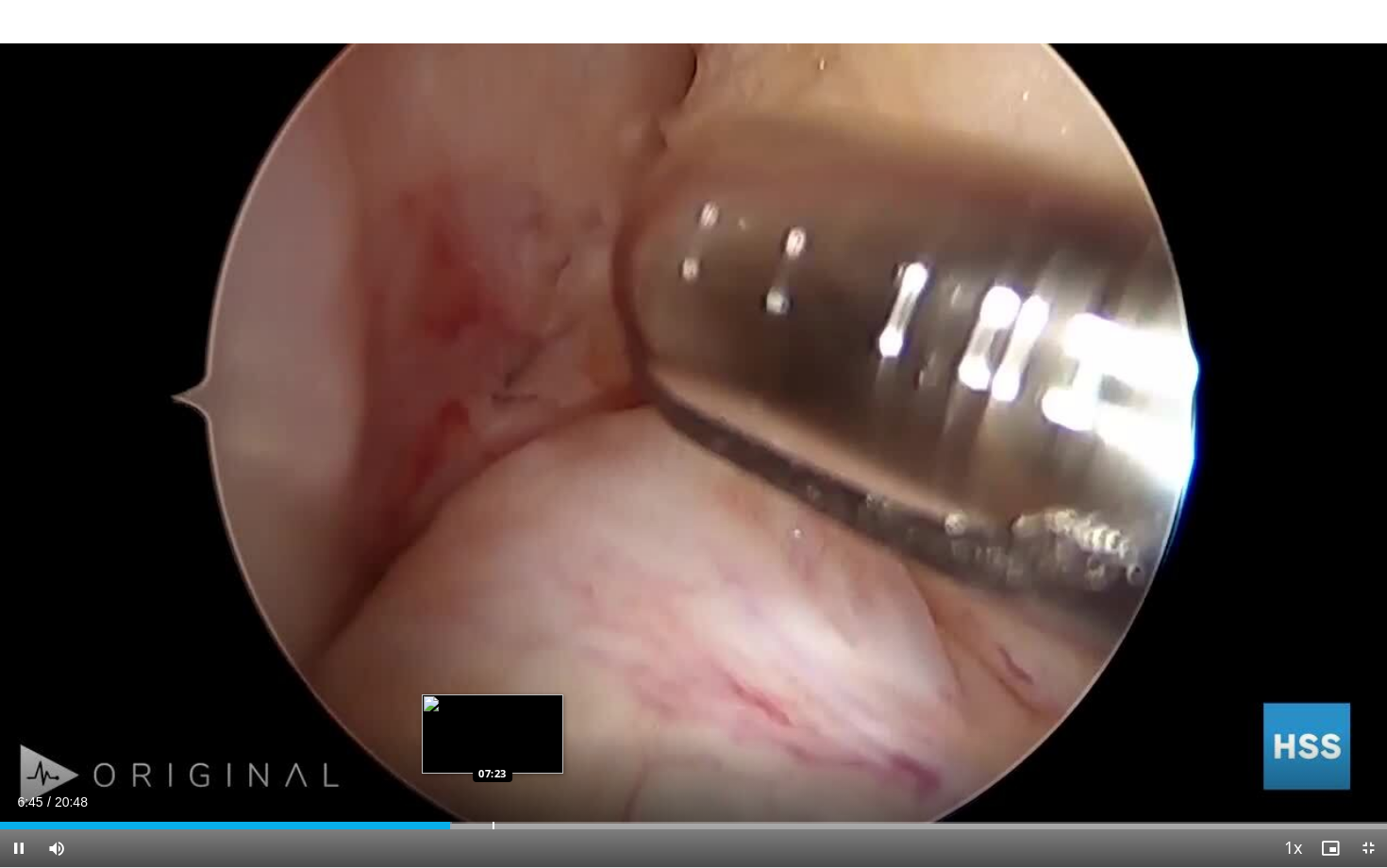 click at bounding box center [493, 826] 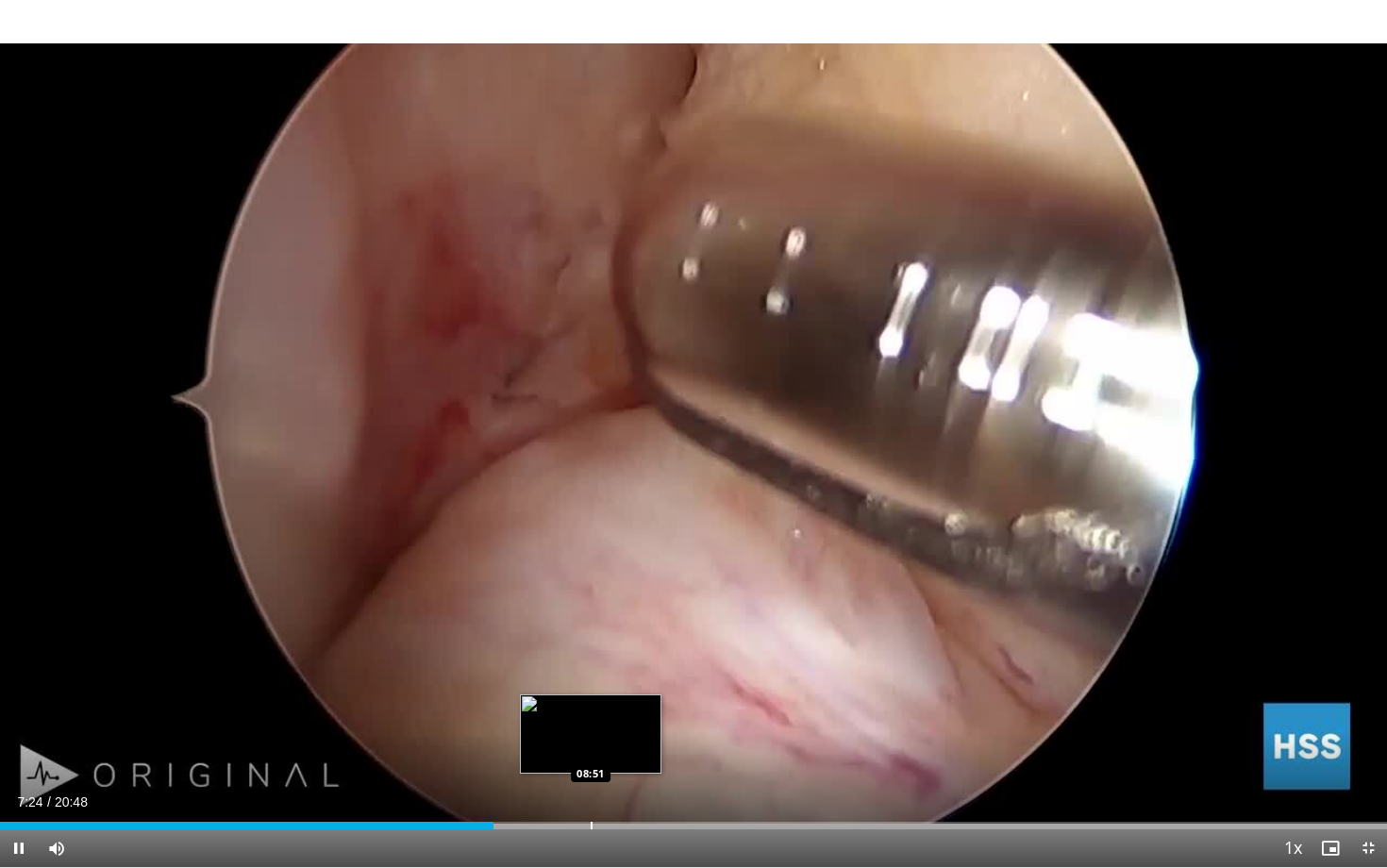 click at bounding box center [592, 826] 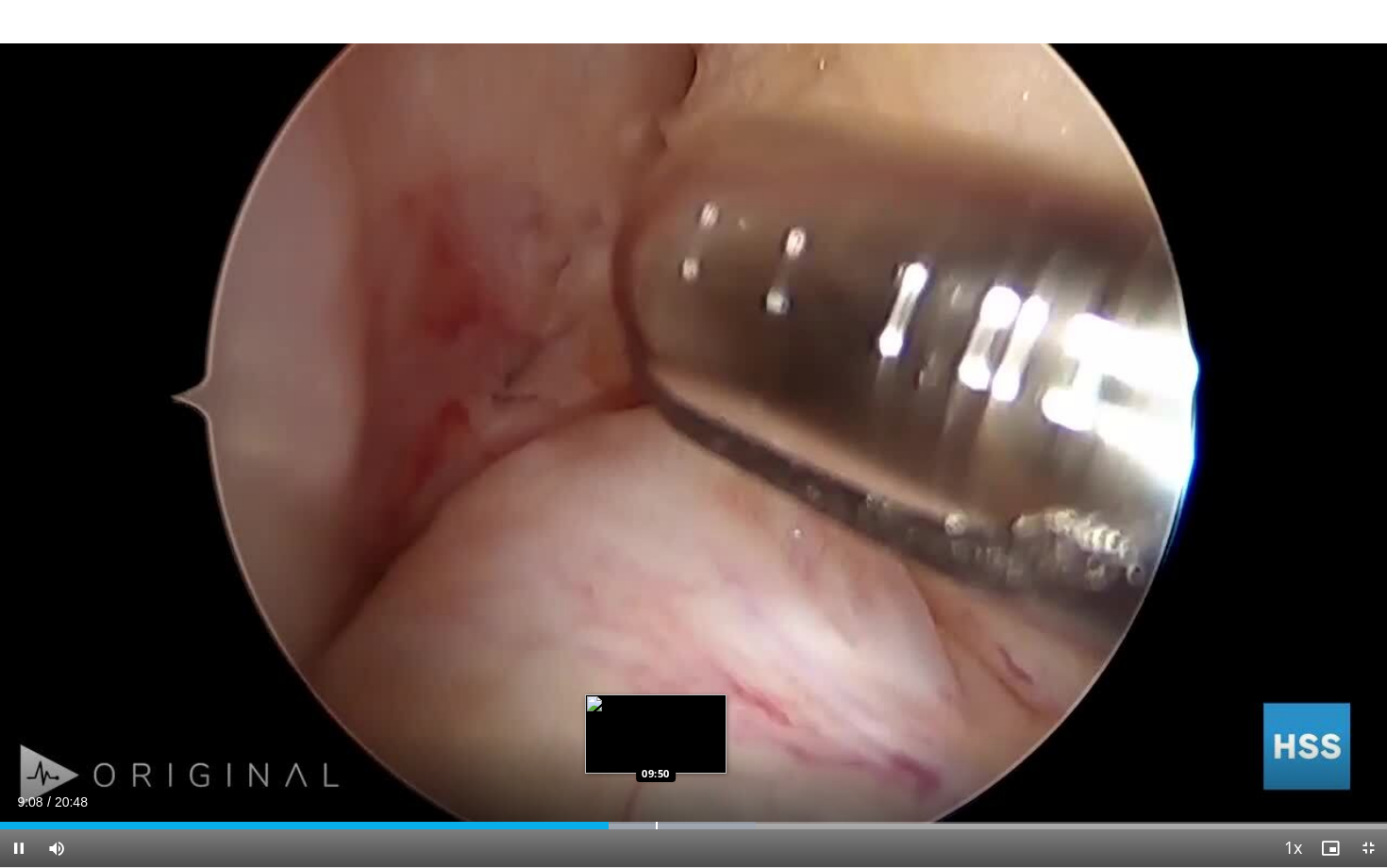click at bounding box center [657, 826] 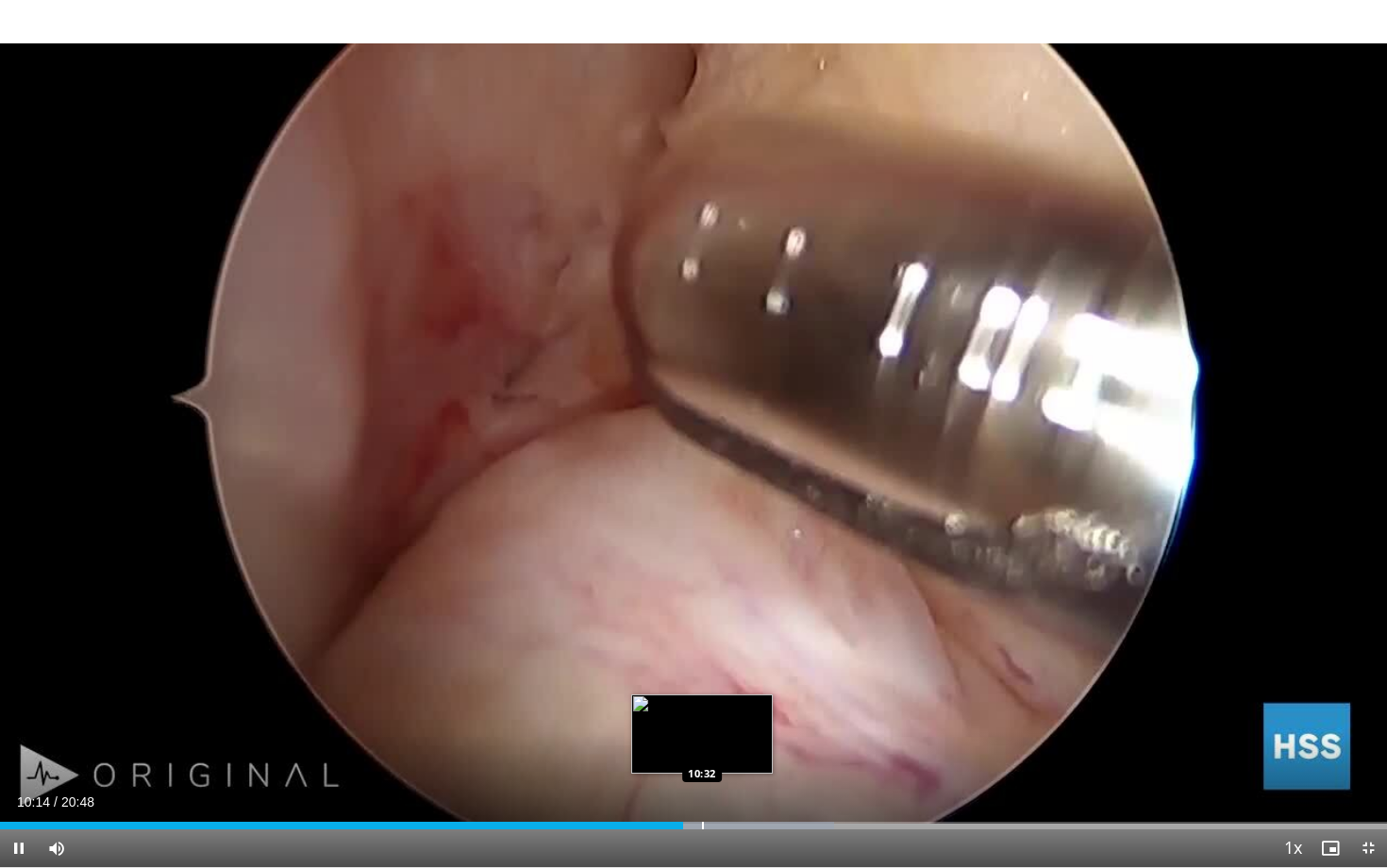 click at bounding box center (703, 826) 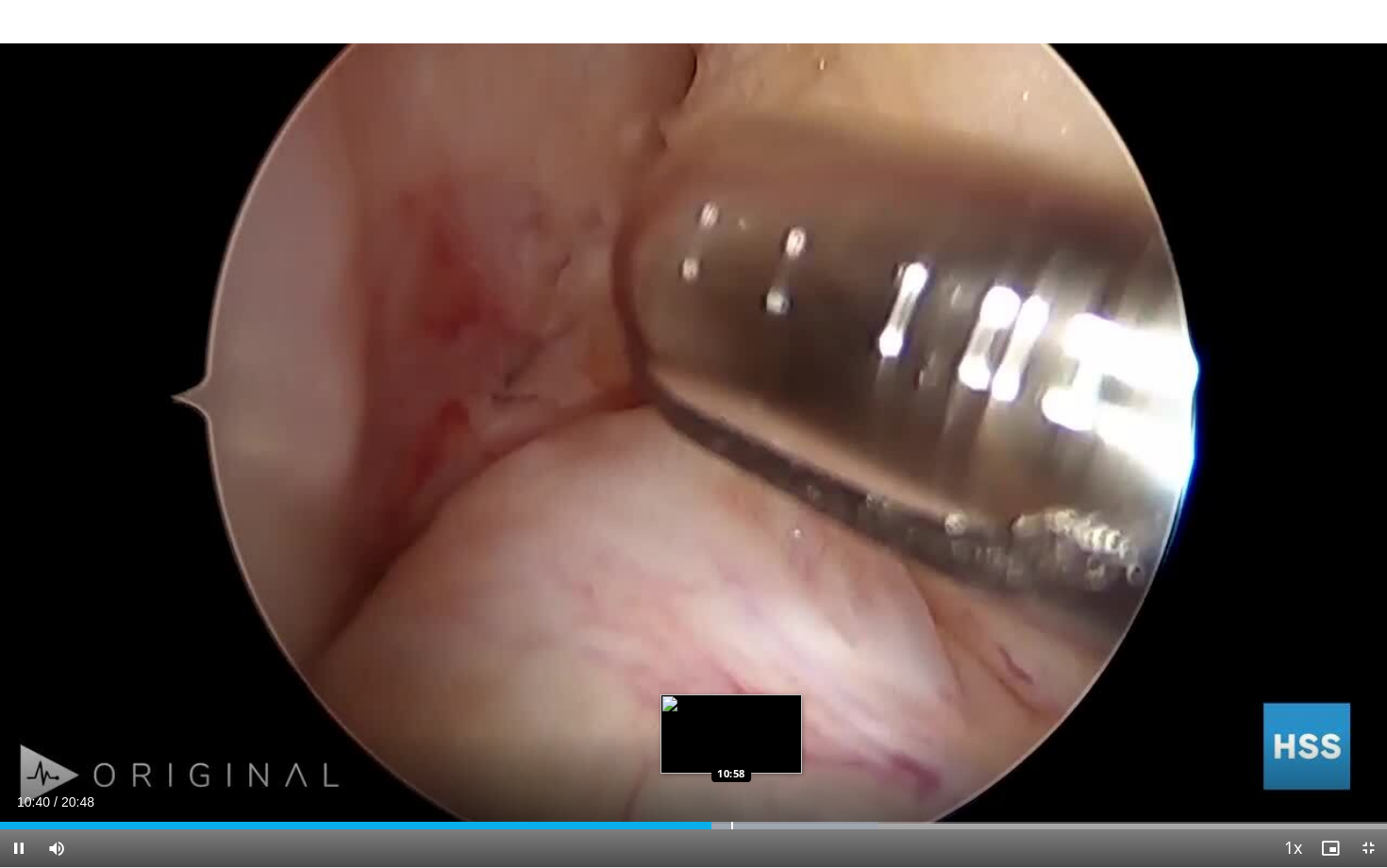 click at bounding box center [732, 826] 